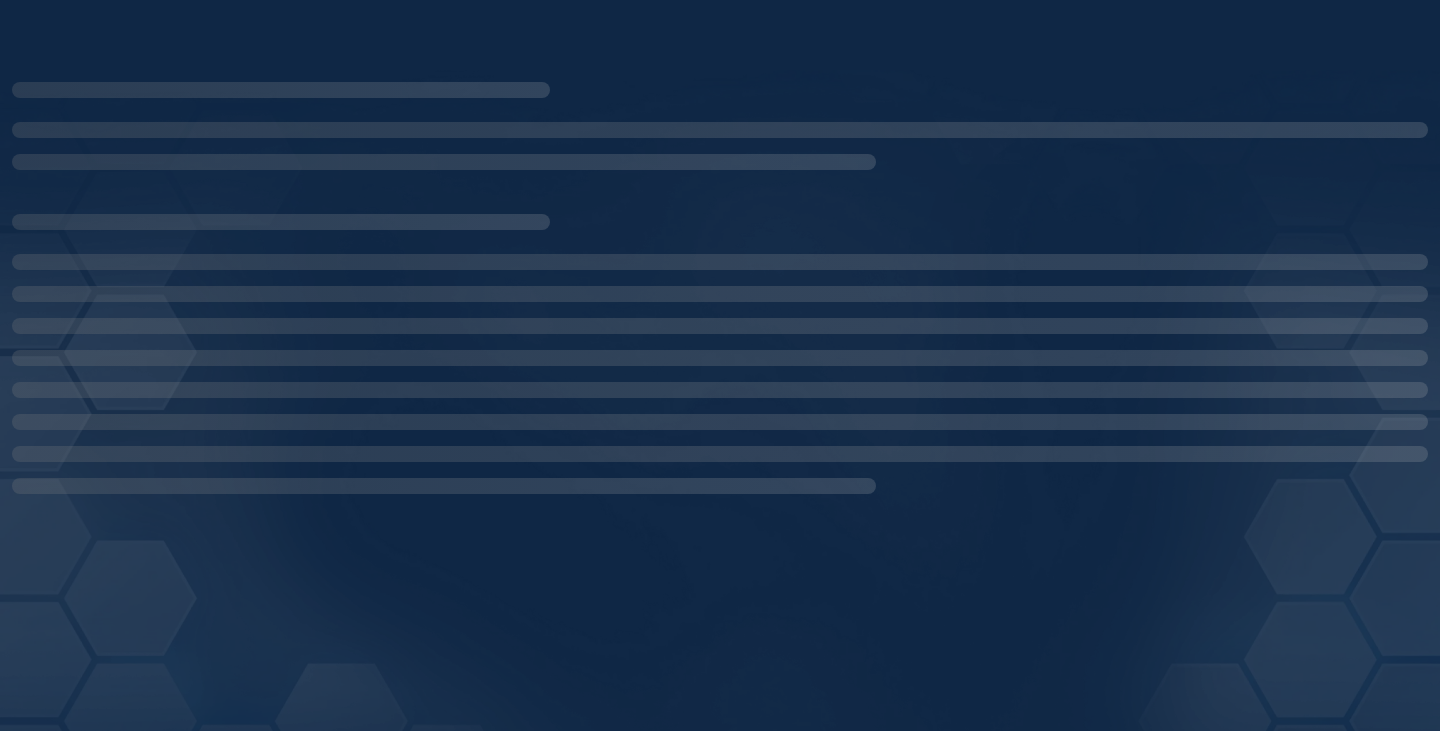 scroll, scrollTop: 0, scrollLeft: 0, axis: both 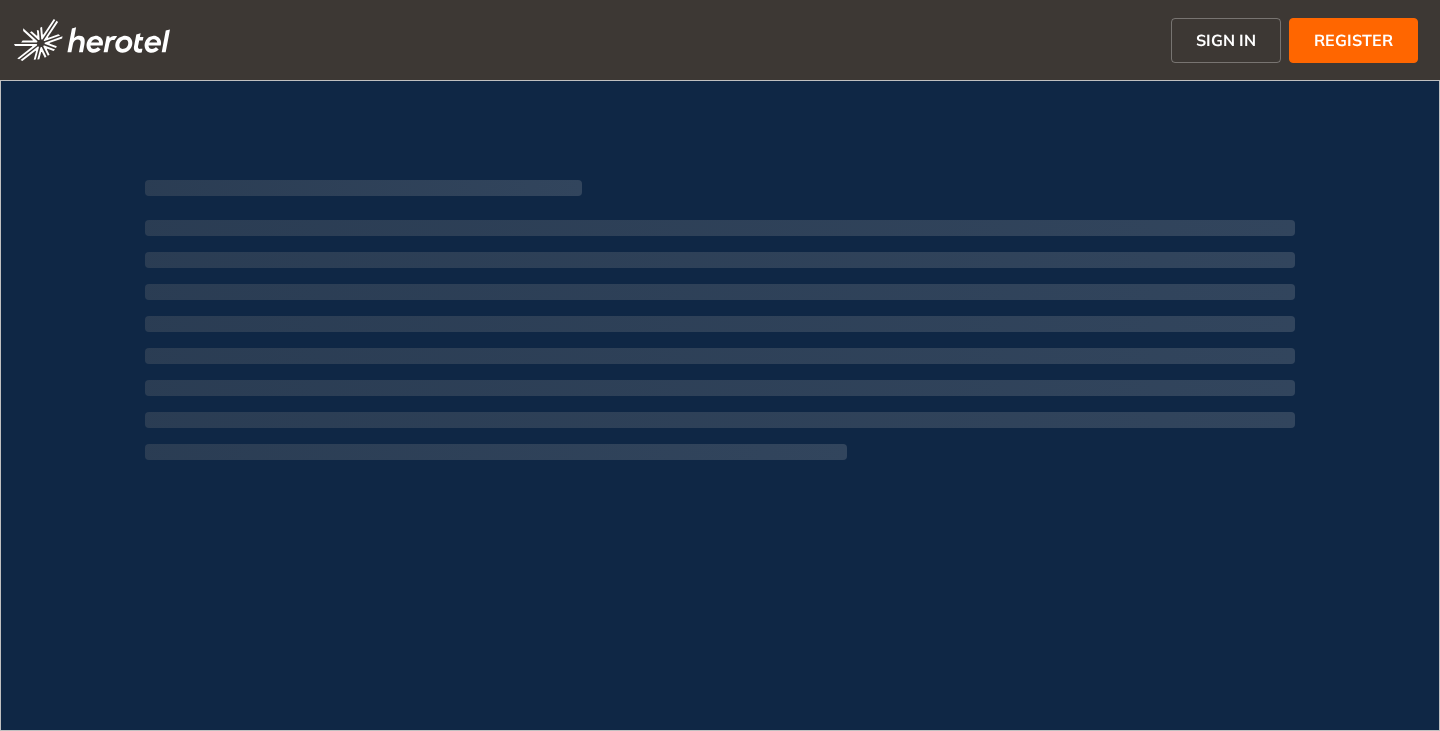 click on "SIGN IN" at bounding box center (1226, 40) 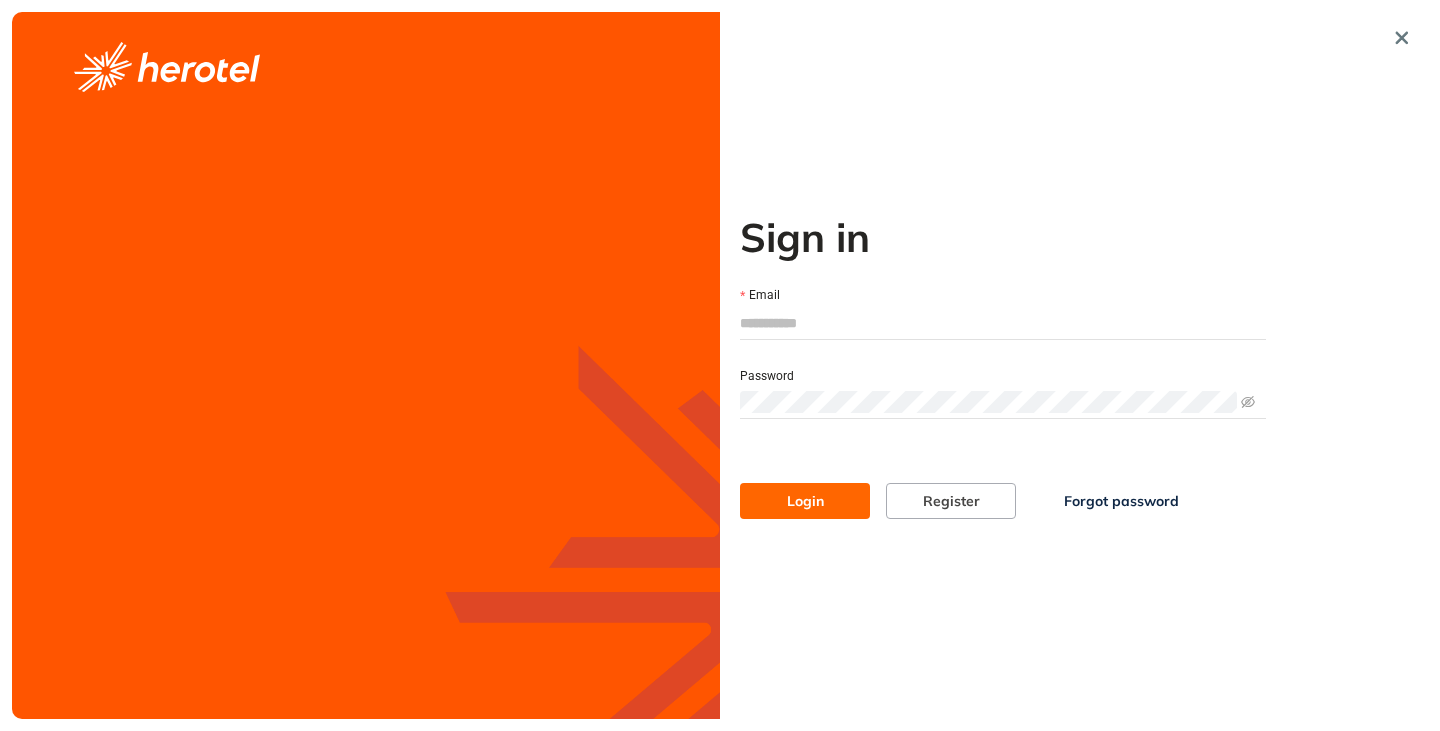 click on "Email" at bounding box center [1003, 323] 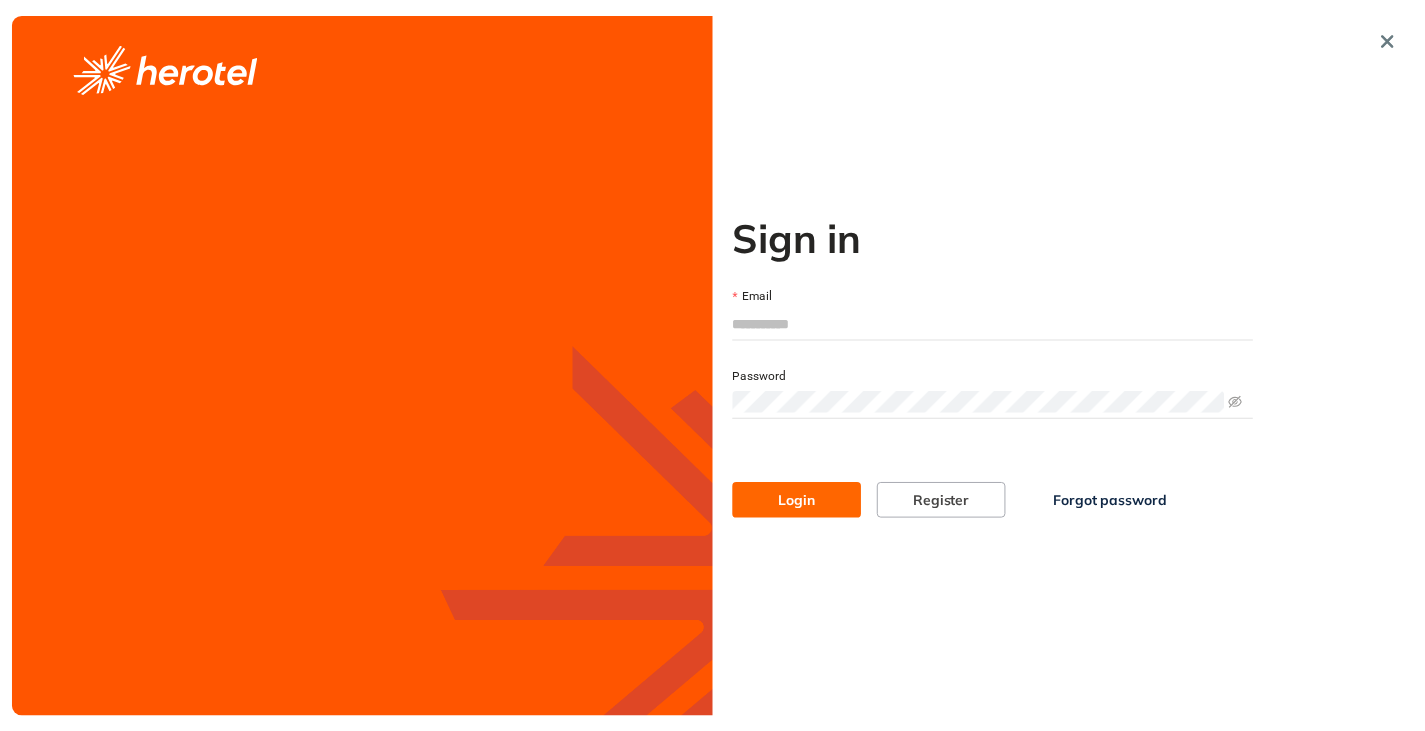 scroll, scrollTop: 0, scrollLeft: 0, axis: both 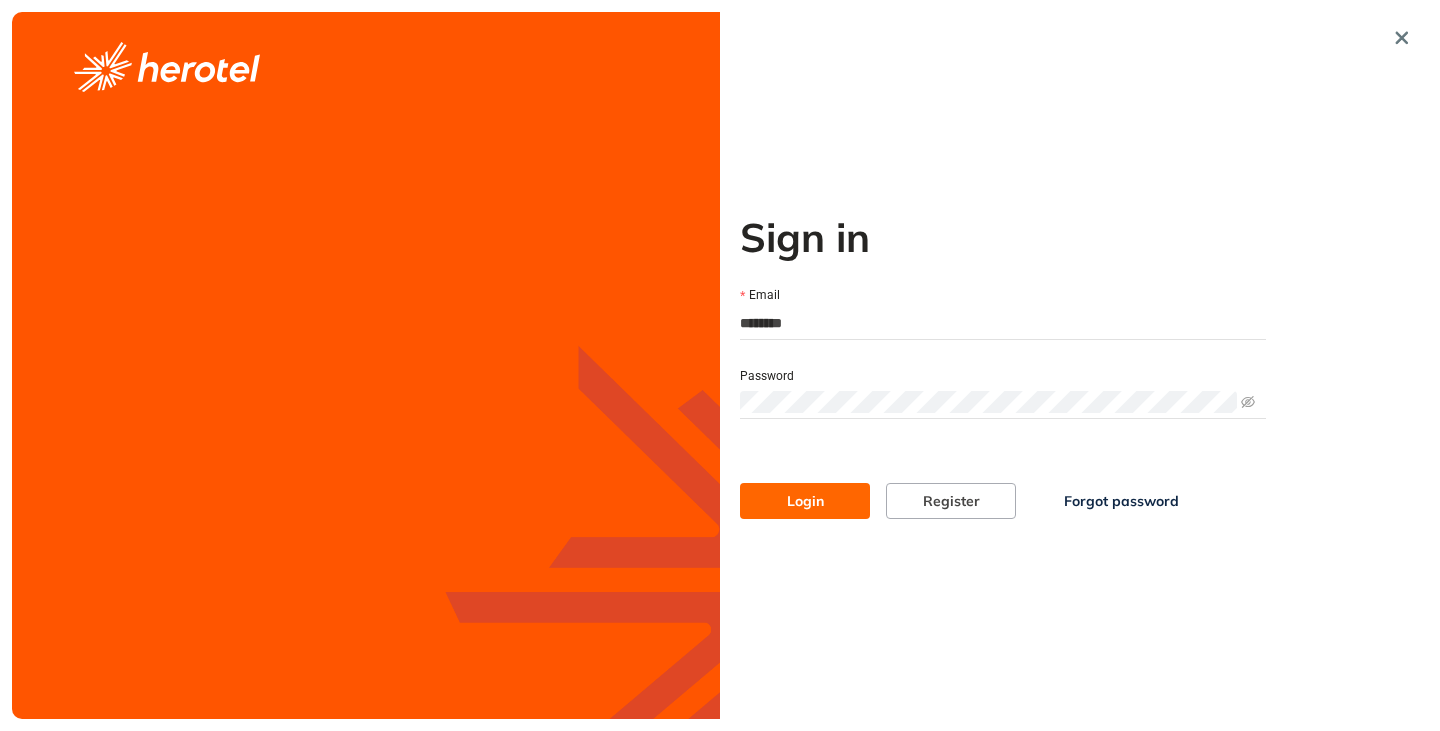 type on "**********" 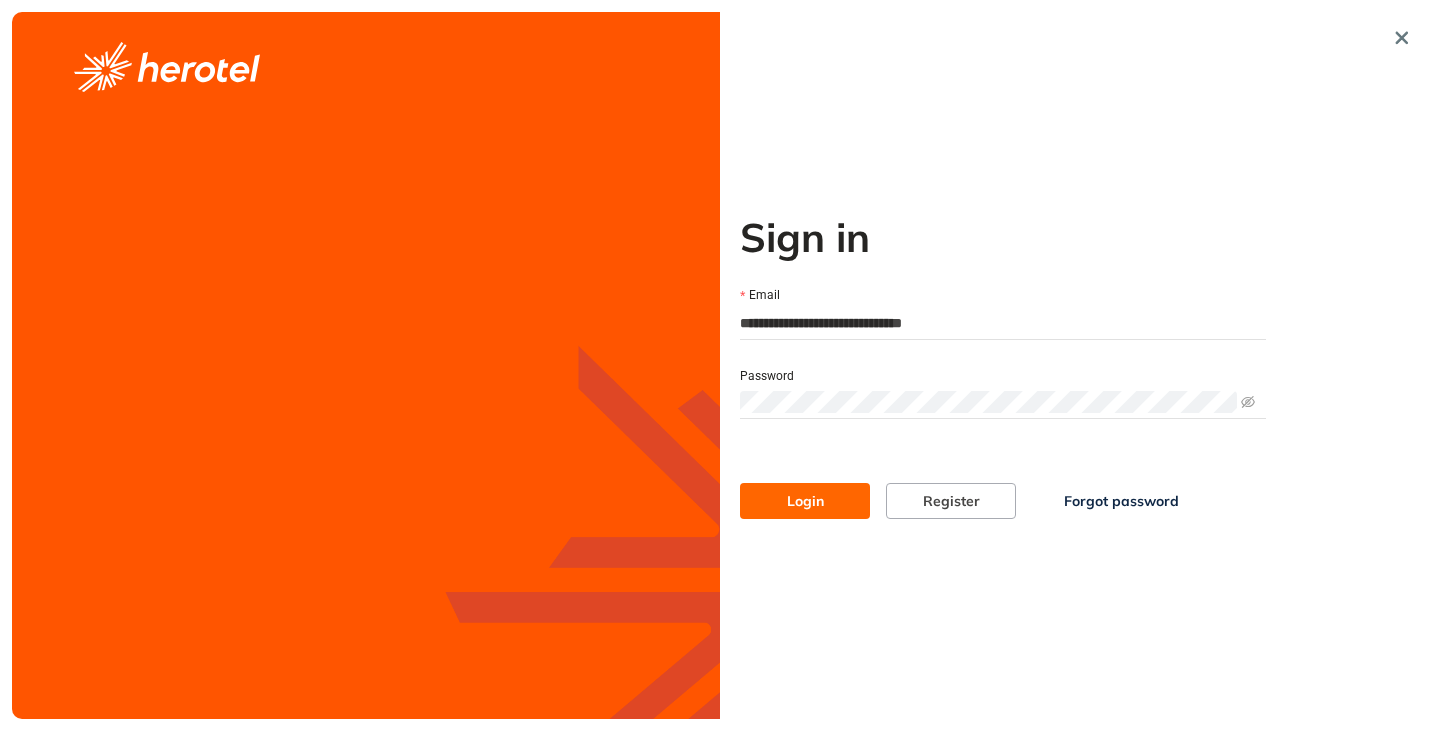 click on "Login" at bounding box center [805, 501] 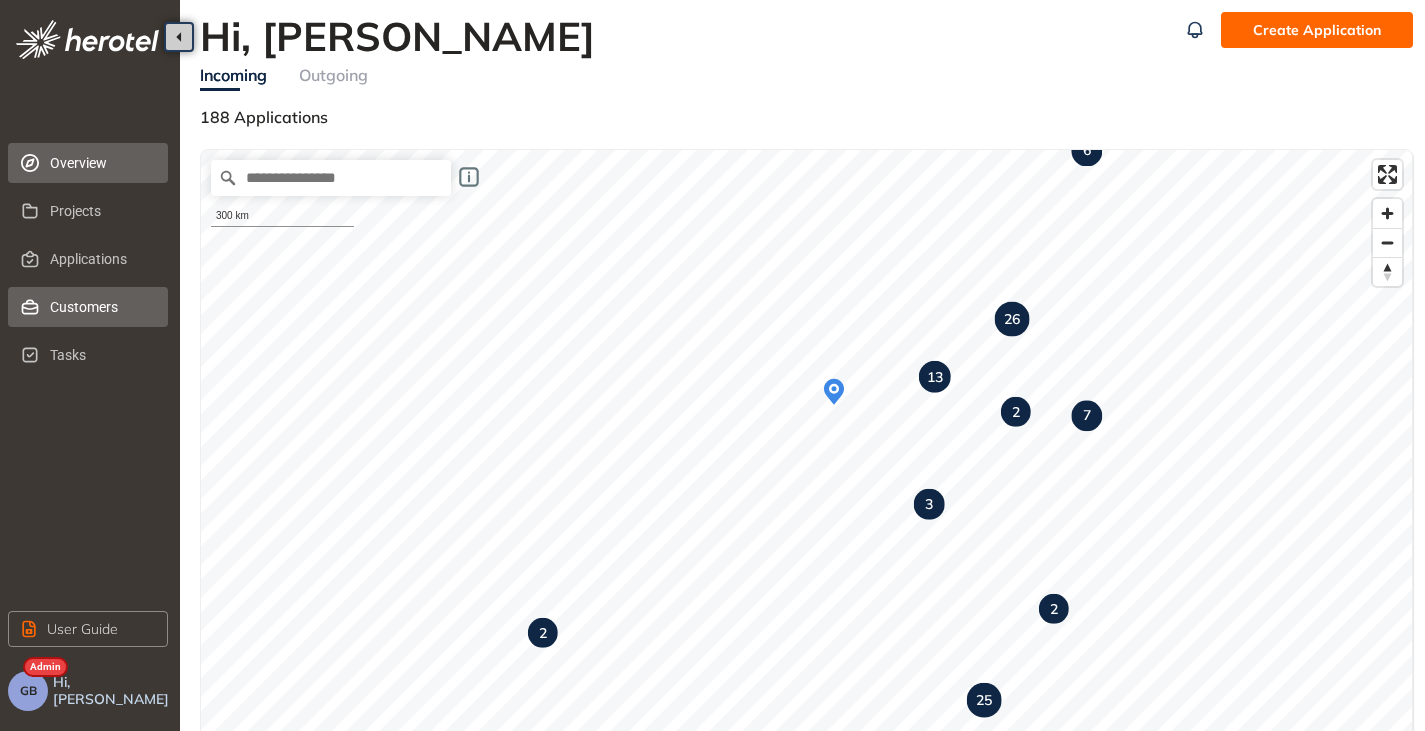 click on "Customers" at bounding box center [101, 307] 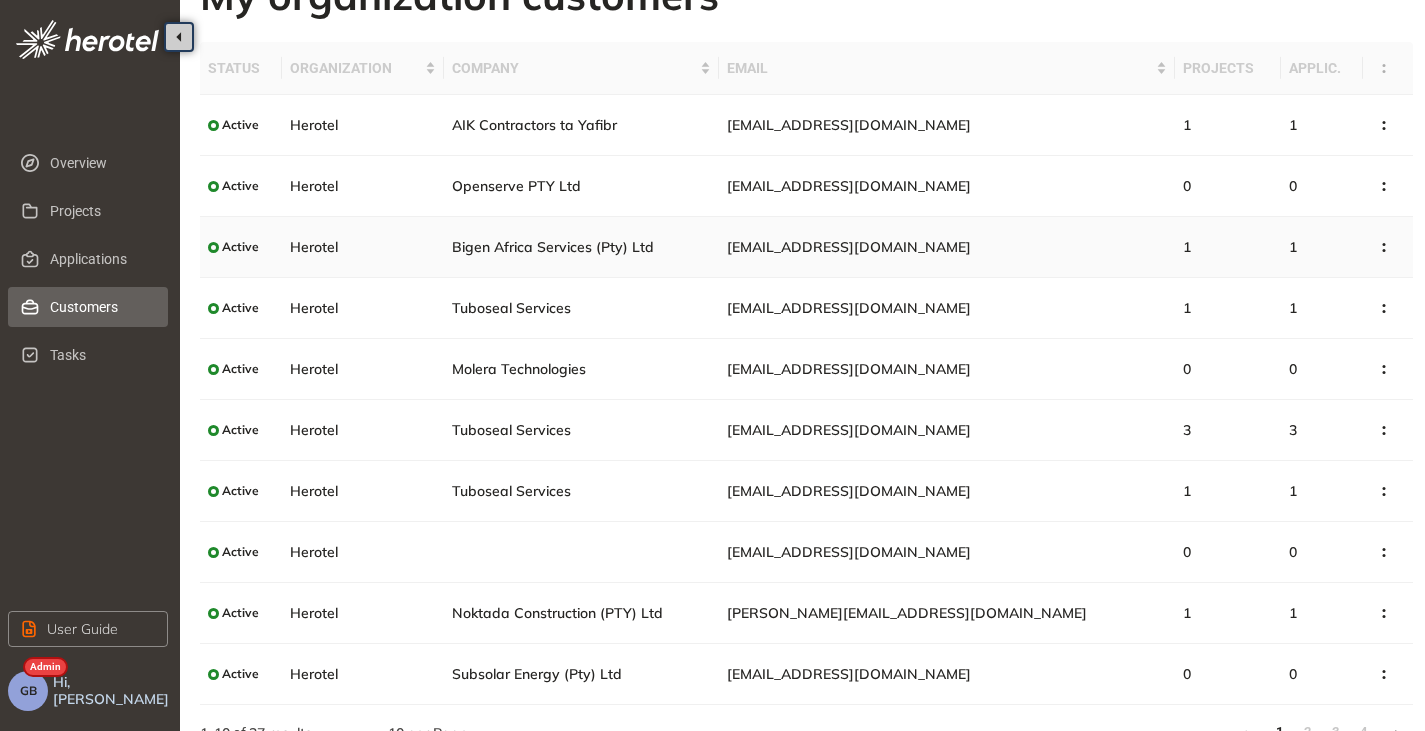scroll, scrollTop: 0, scrollLeft: 0, axis: both 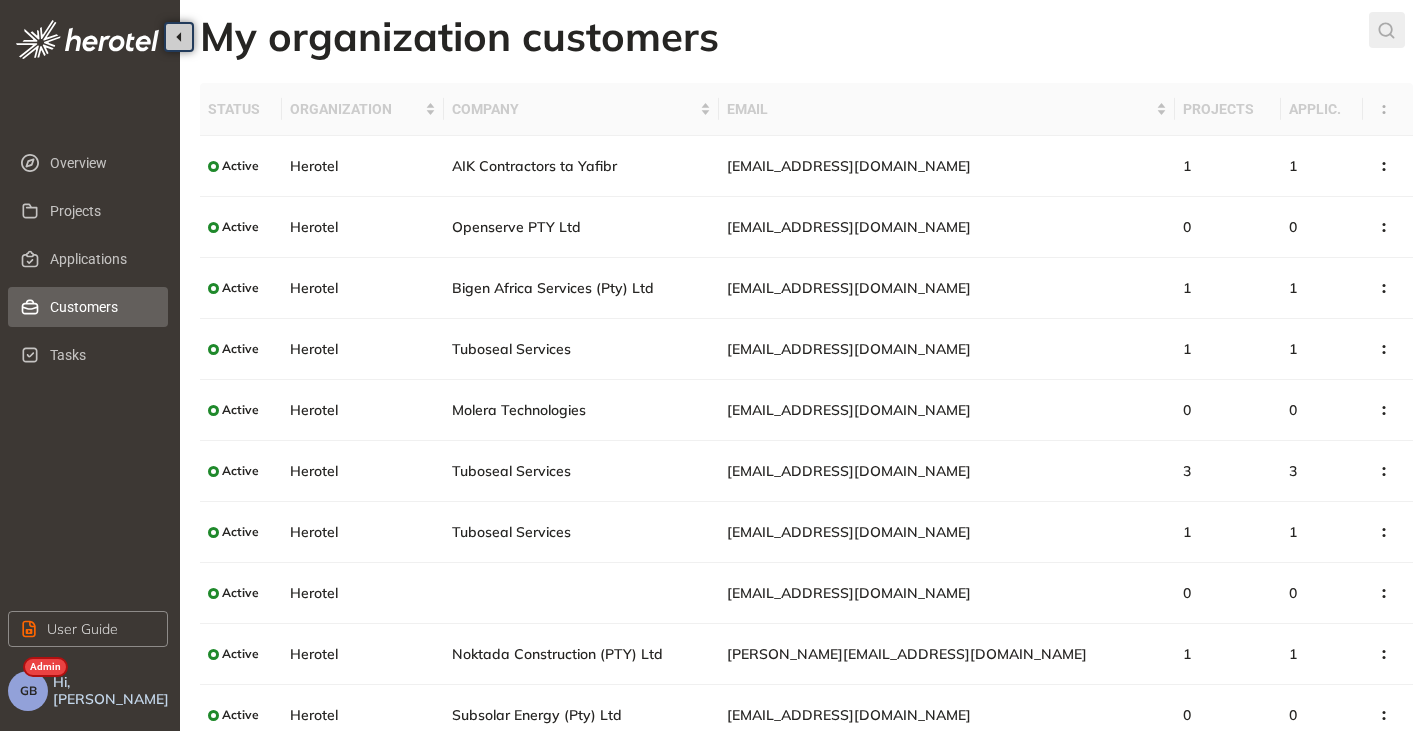 click 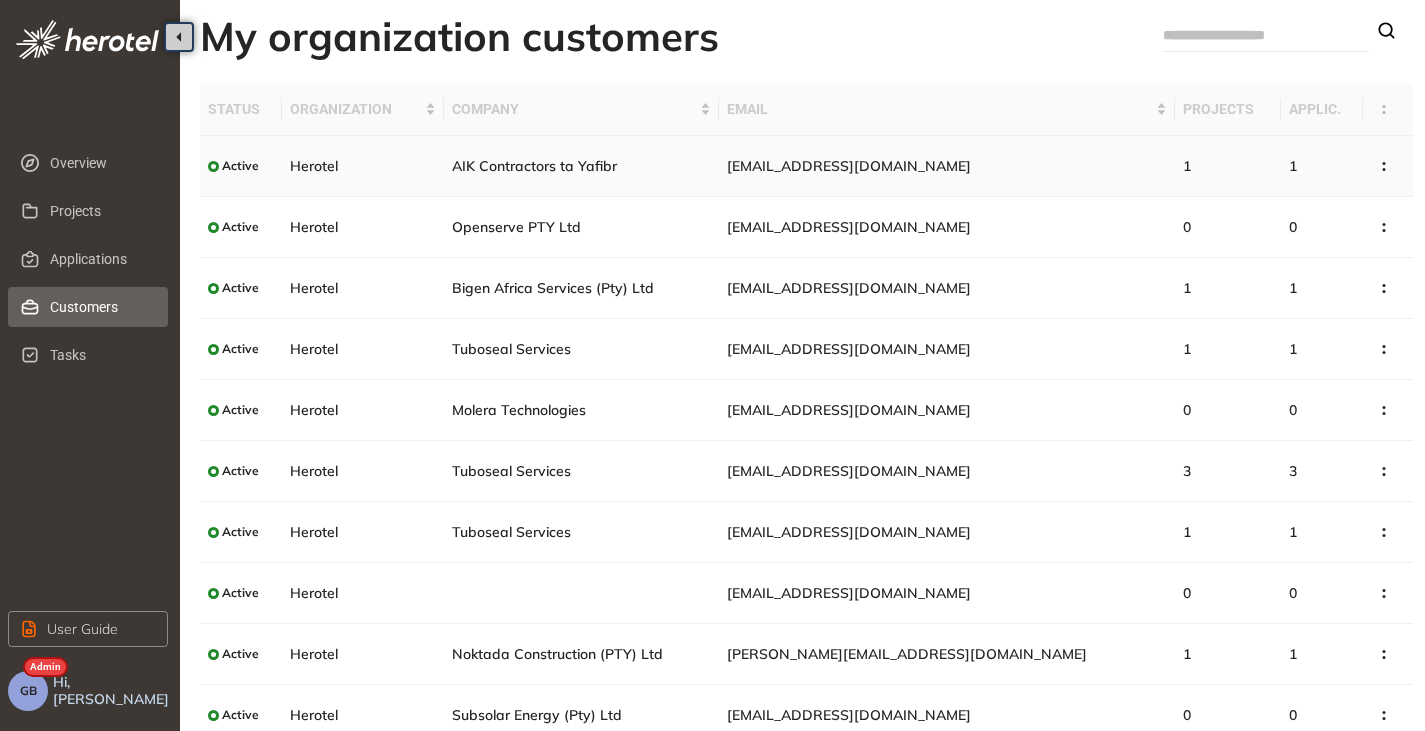 type 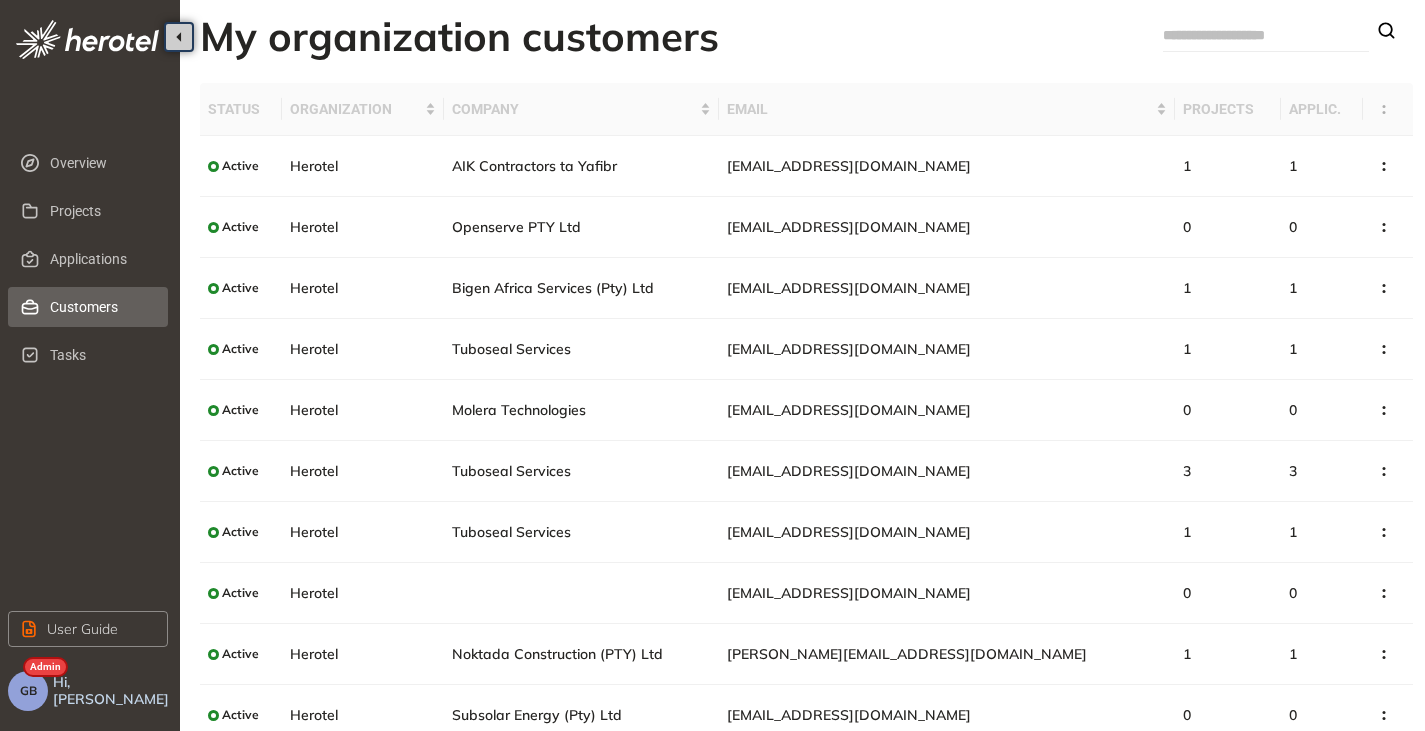 click at bounding box center [1238, 35] 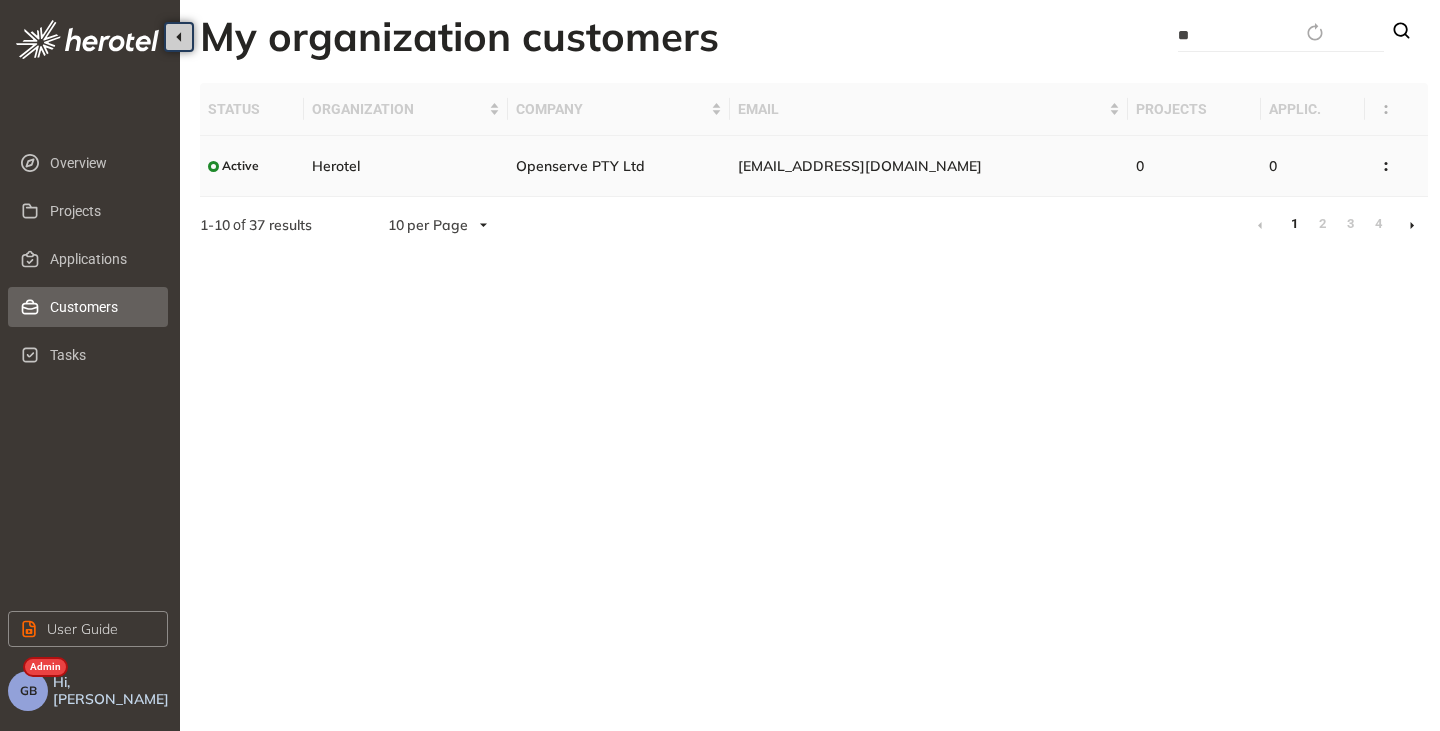 type on "*" 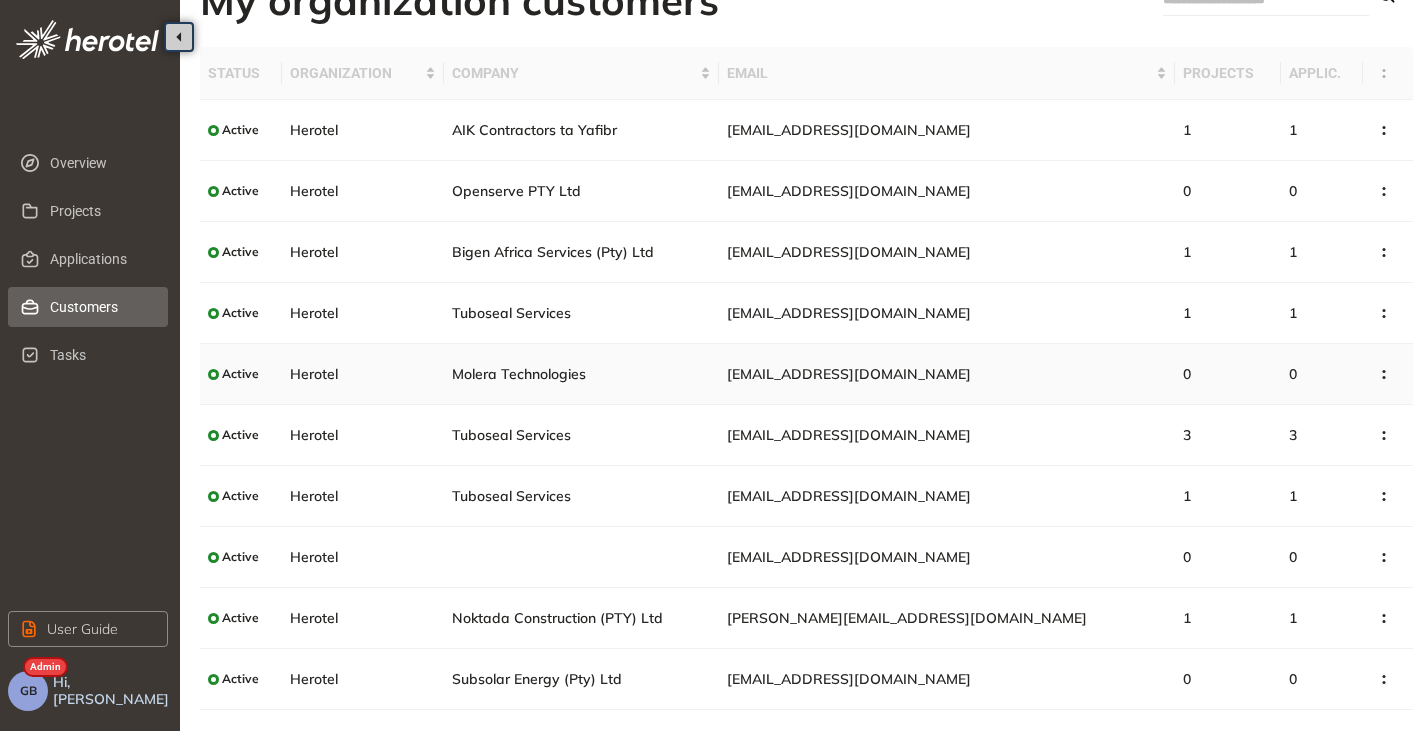 scroll, scrollTop: 79, scrollLeft: 0, axis: vertical 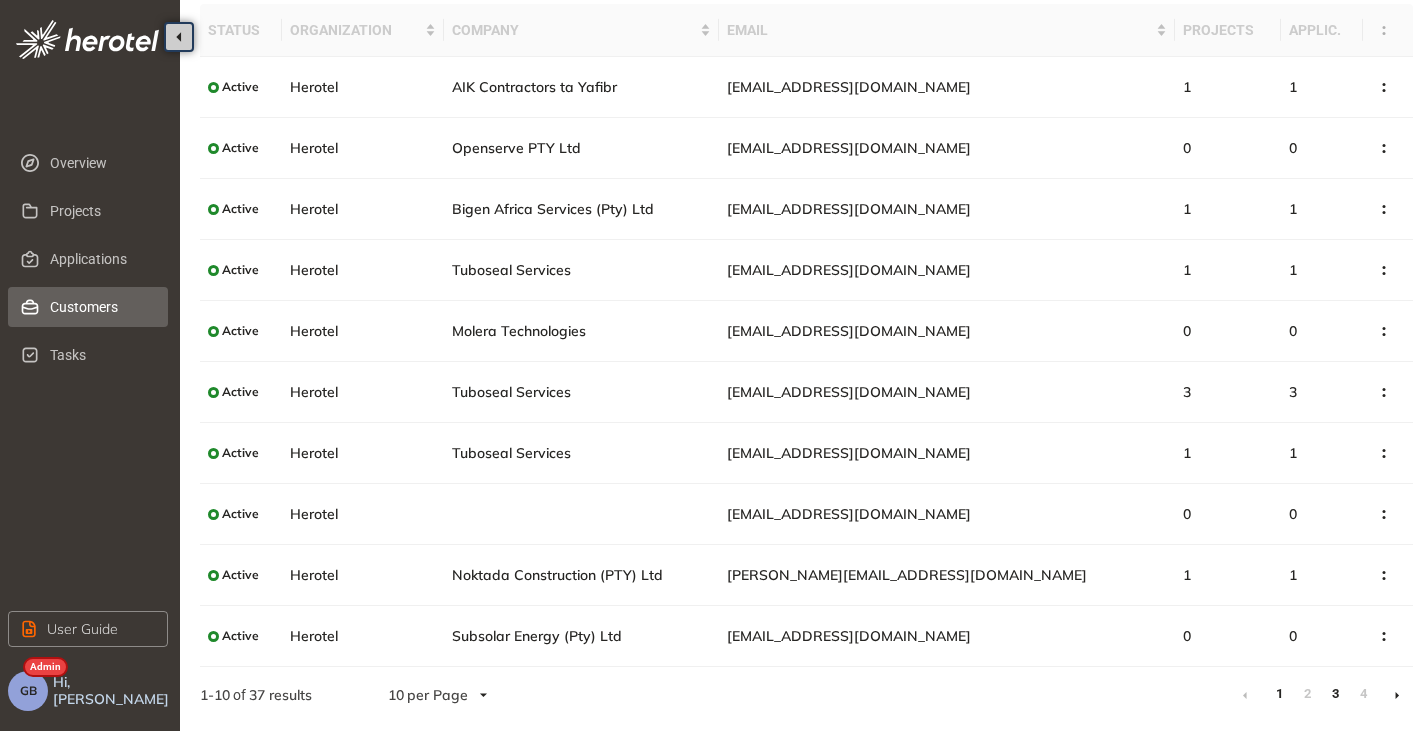 click on "3" at bounding box center (1335, 694) 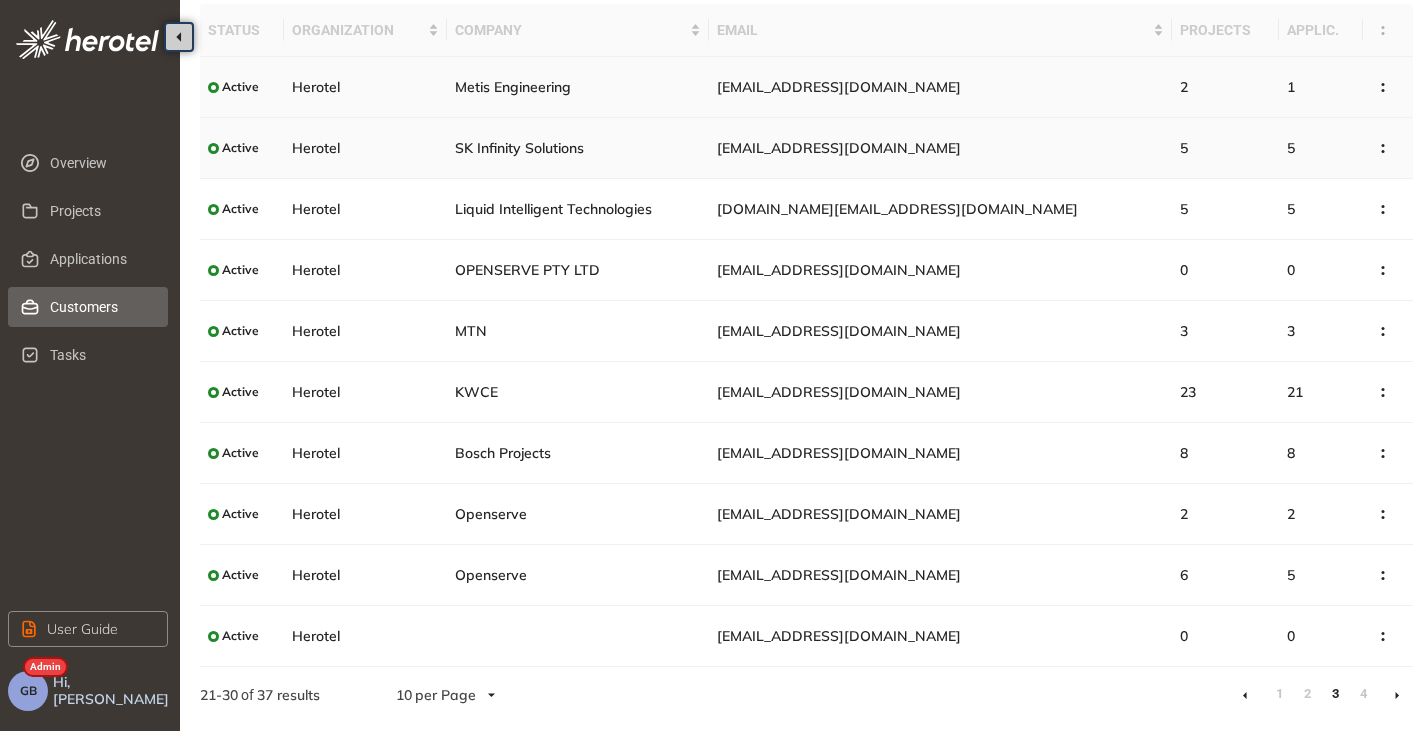 scroll, scrollTop: 0, scrollLeft: 0, axis: both 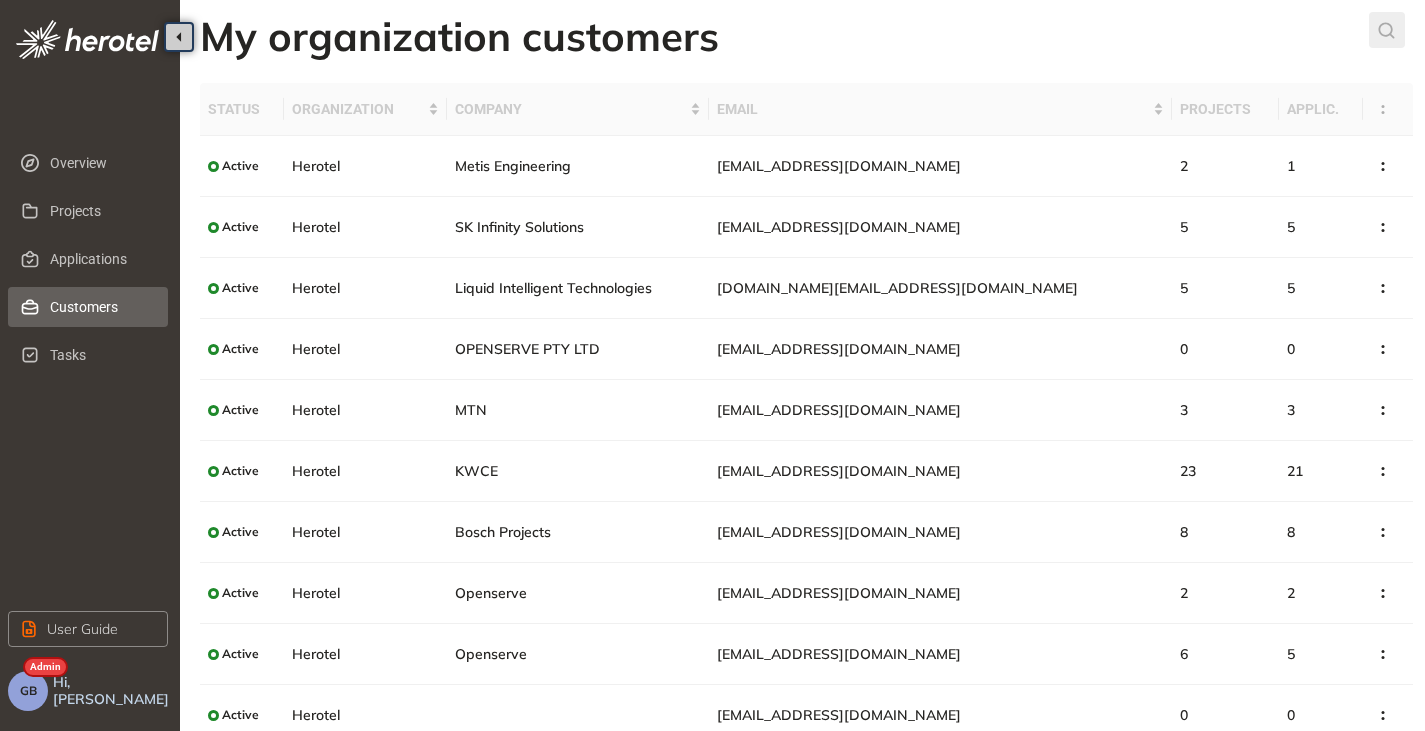 click 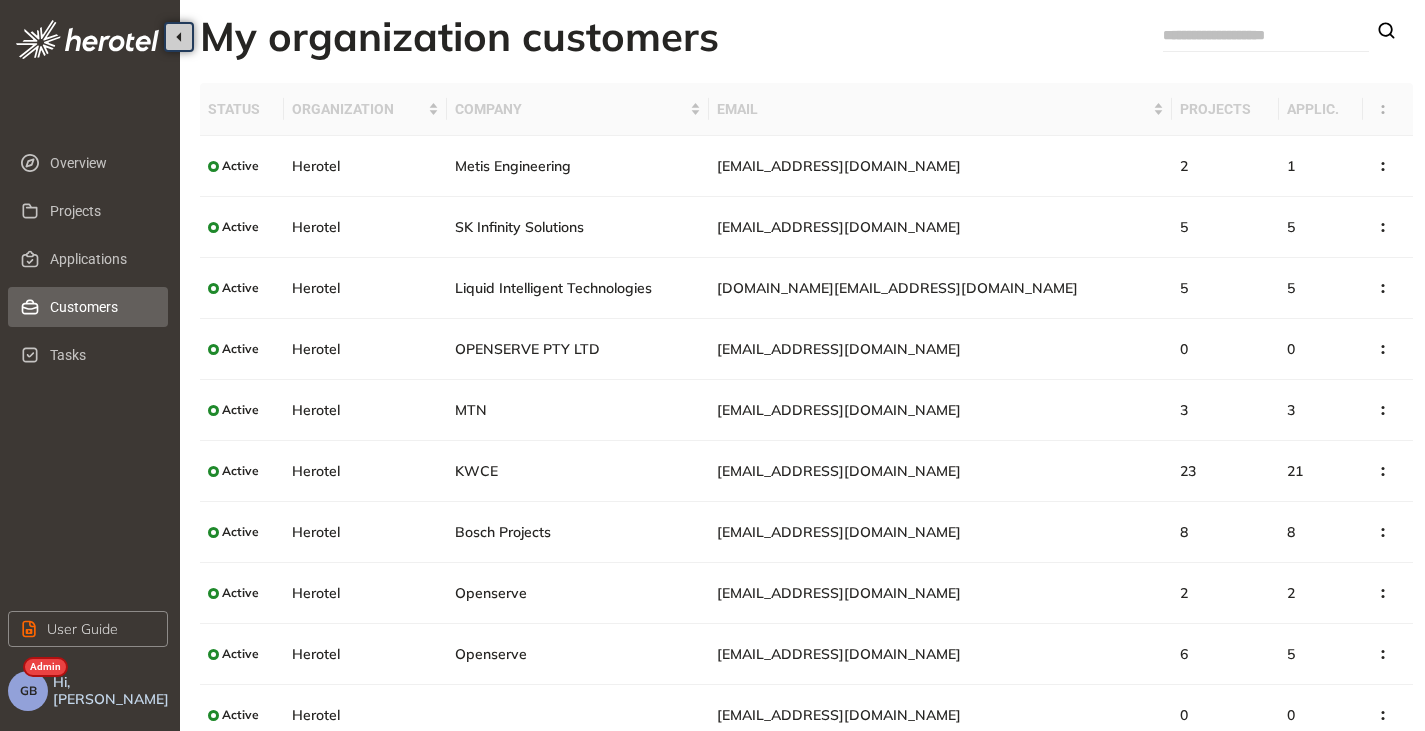 click at bounding box center (1238, 35) 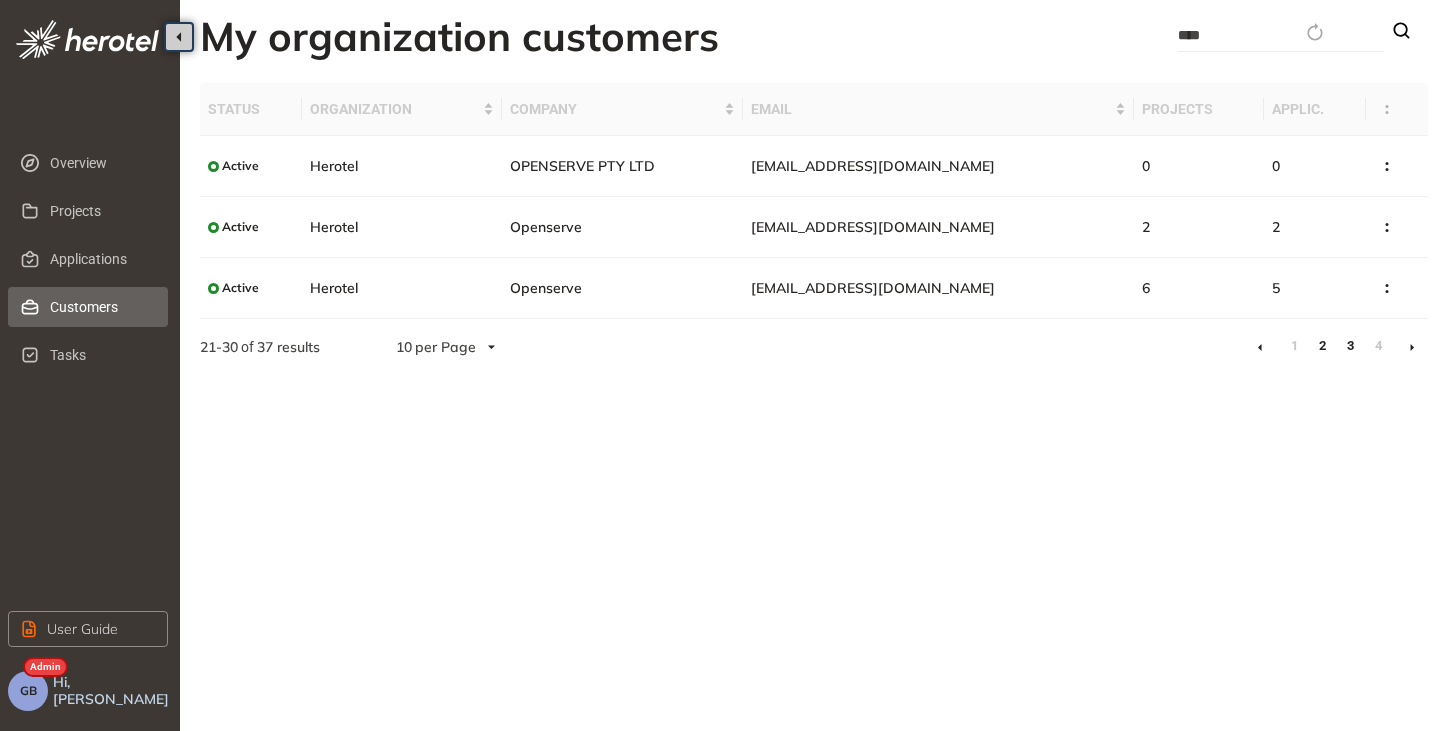 click on "2" at bounding box center [1322, 346] 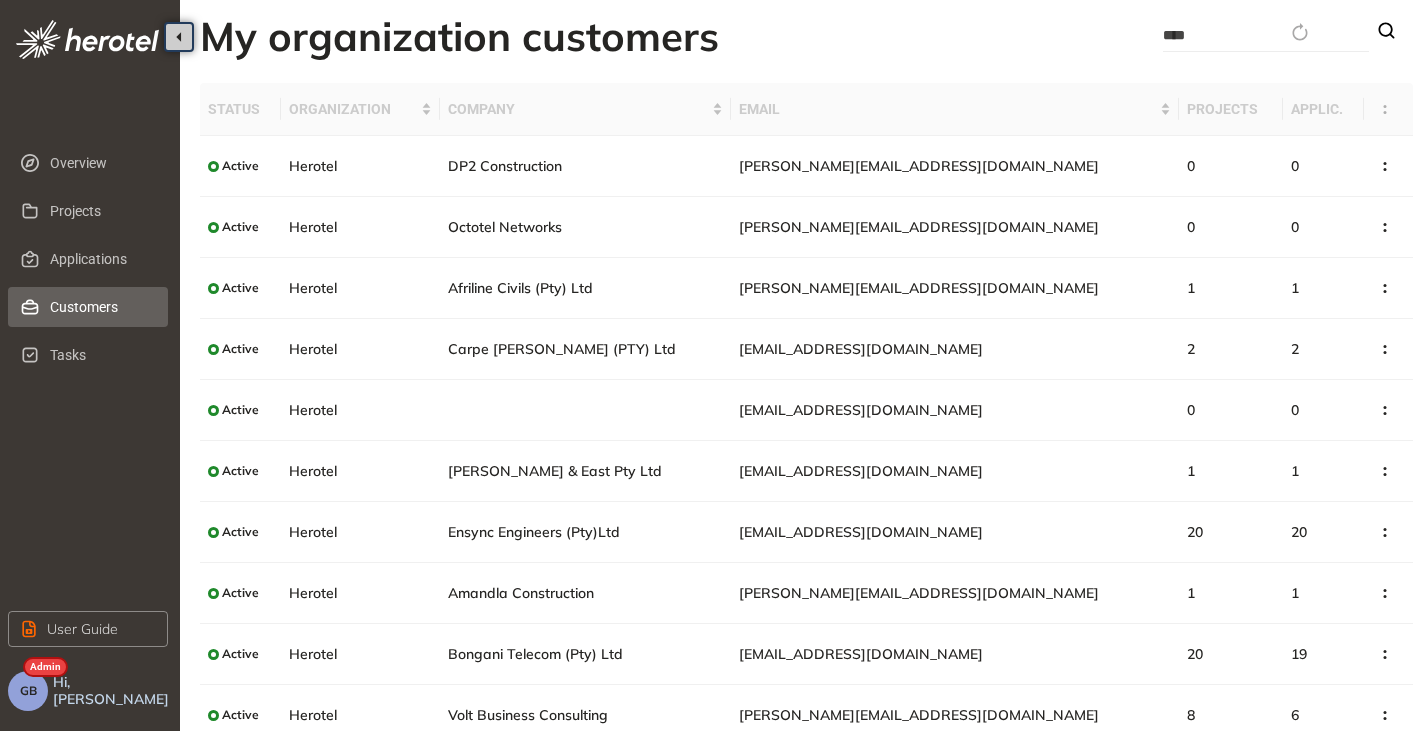 click on "****" at bounding box center [1233, 35] 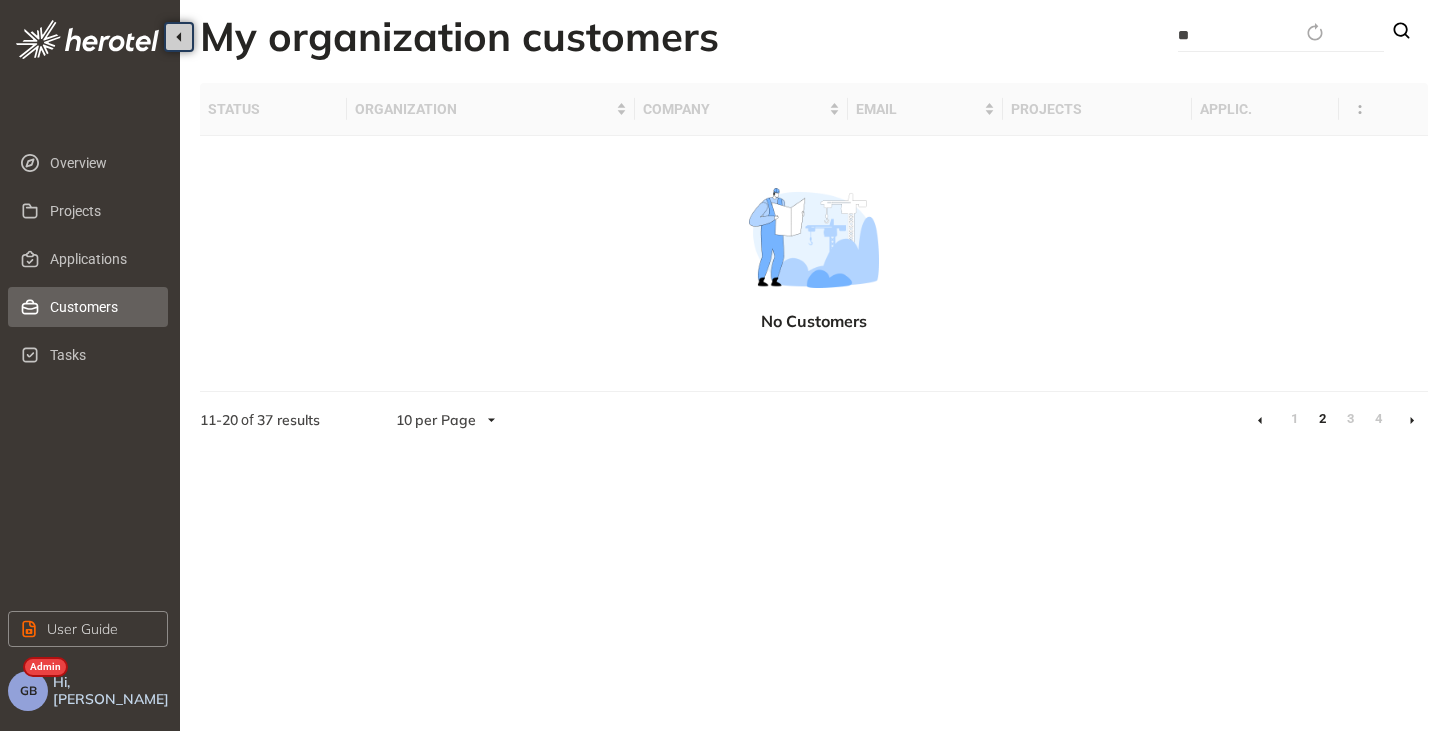 type on "*" 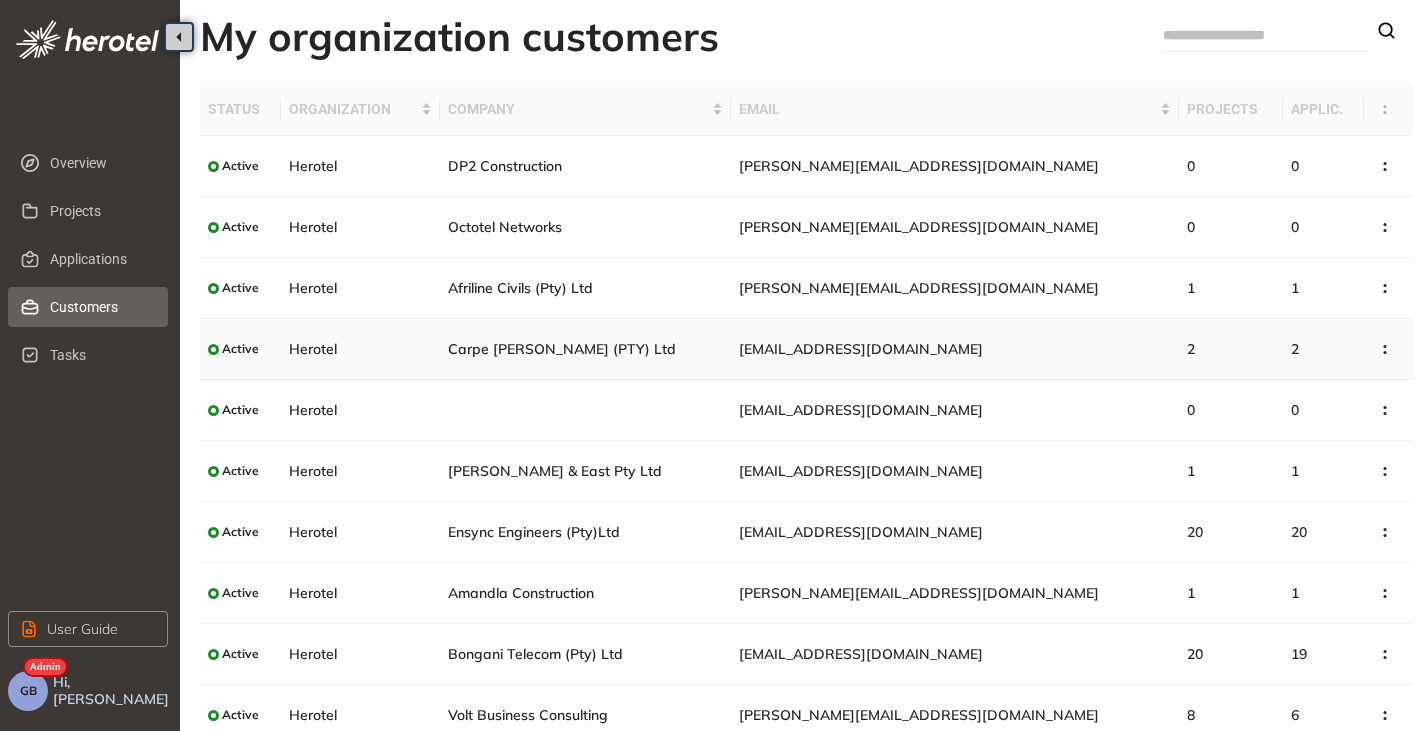 scroll, scrollTop: 79, scrollLeft: 0, axis: vertical 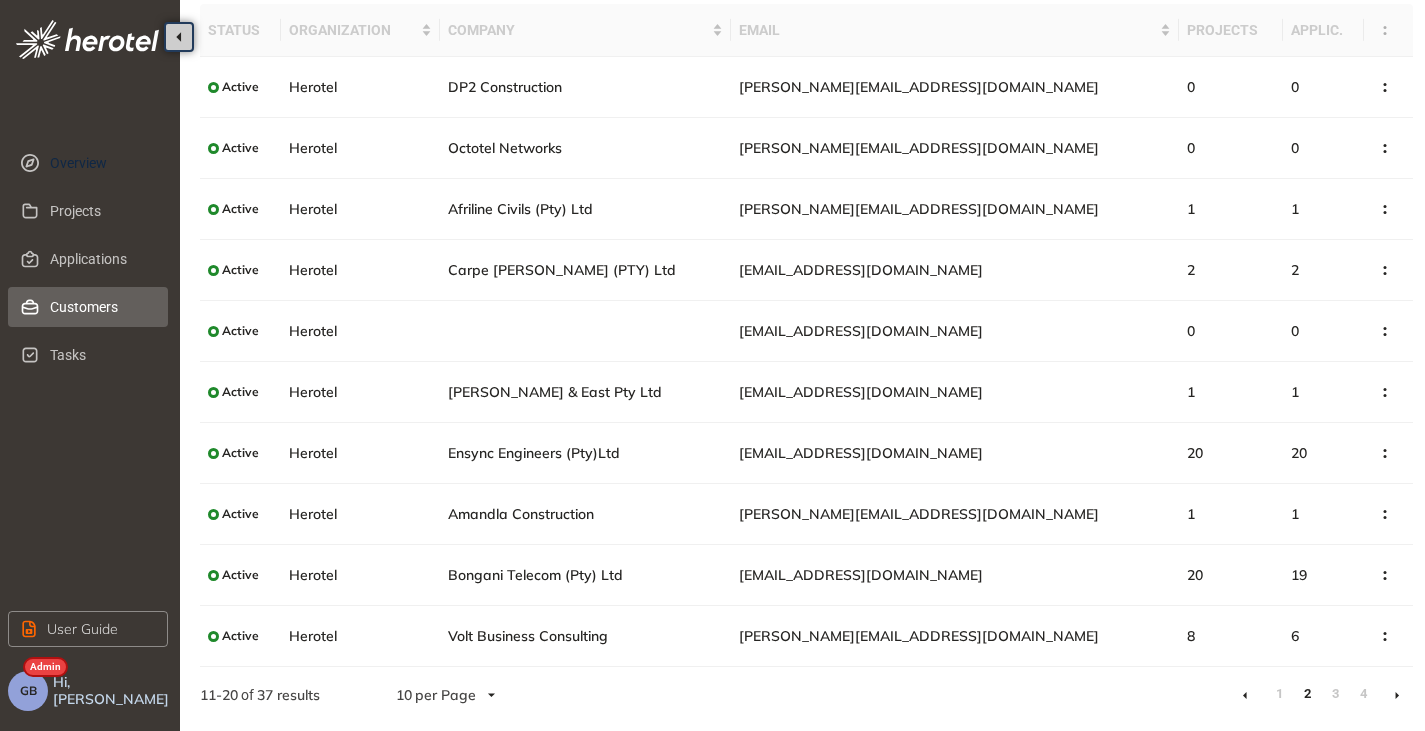 click on "Overview Projects Applications Customers Tasks" at bounding box center (90, 259) 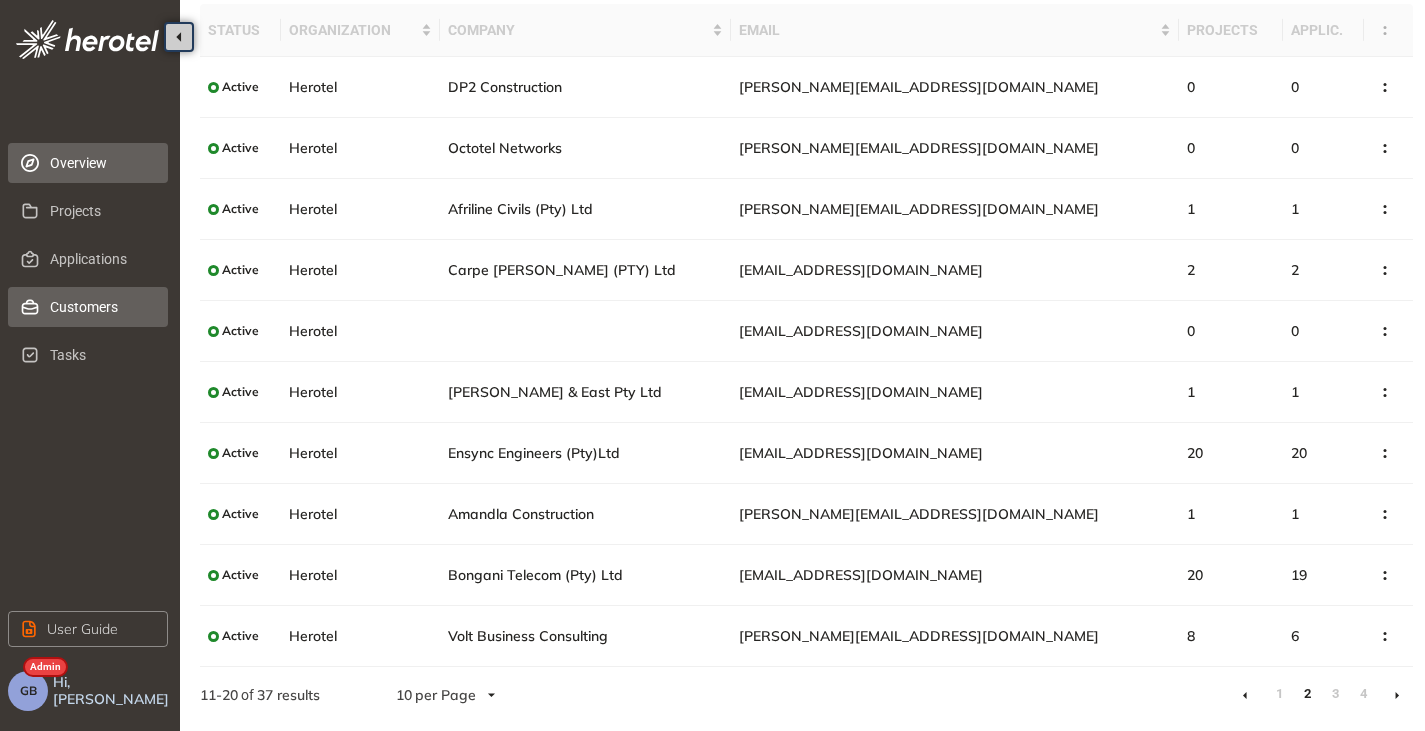 click on "Overview" at bounding box center [88, 163] 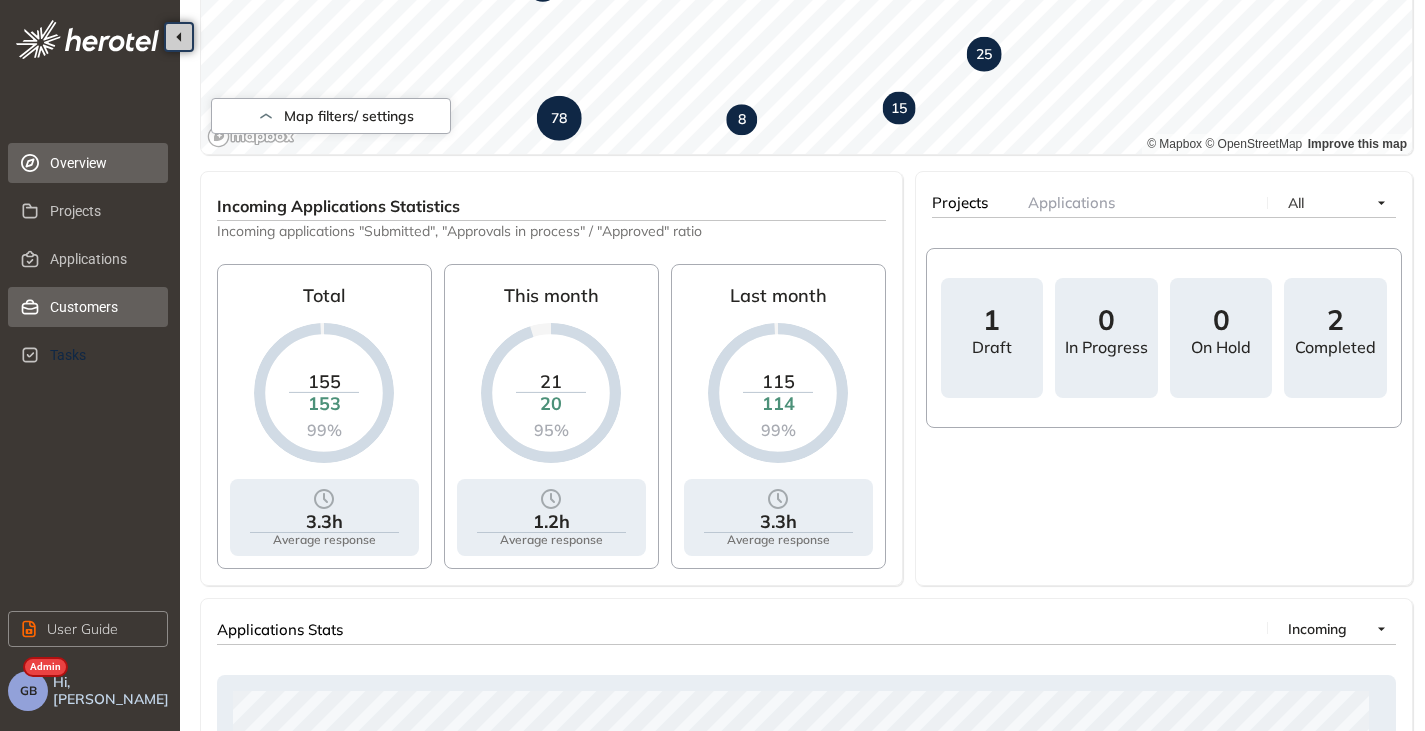 scroll, scrollTop: 600, scrollLeft: 0, axis: vertical 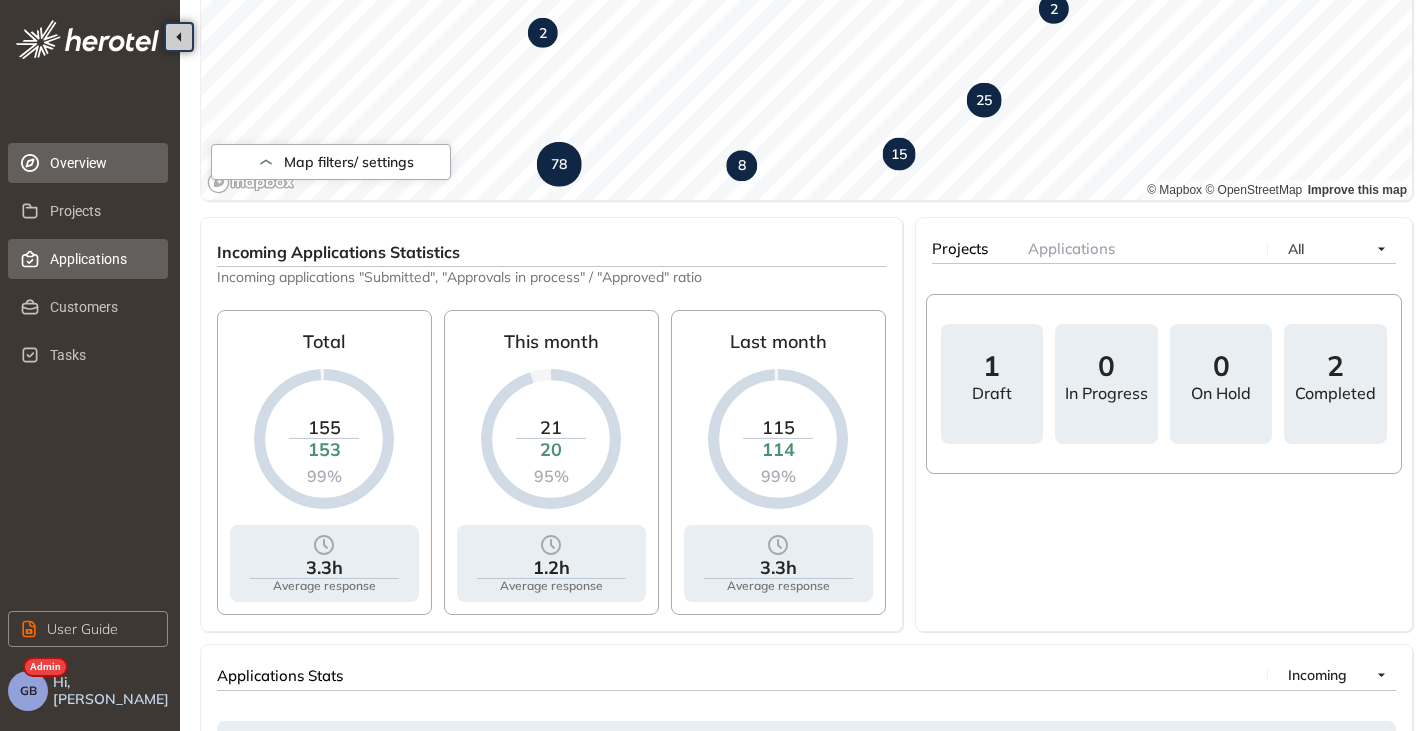 click on "Applications" at bounding box center (101, 259) 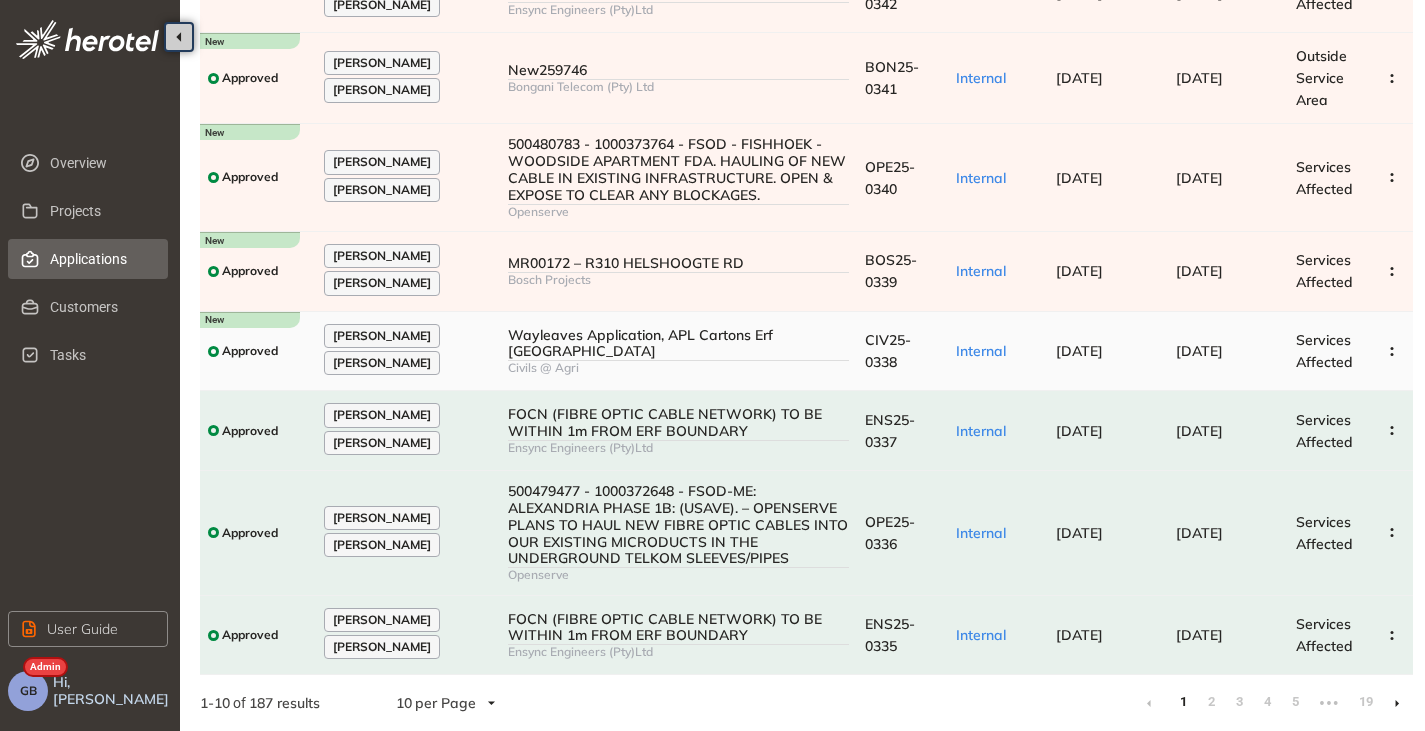 scroll, scrollTop: 402, scrollLeft: 0, axis: vertical 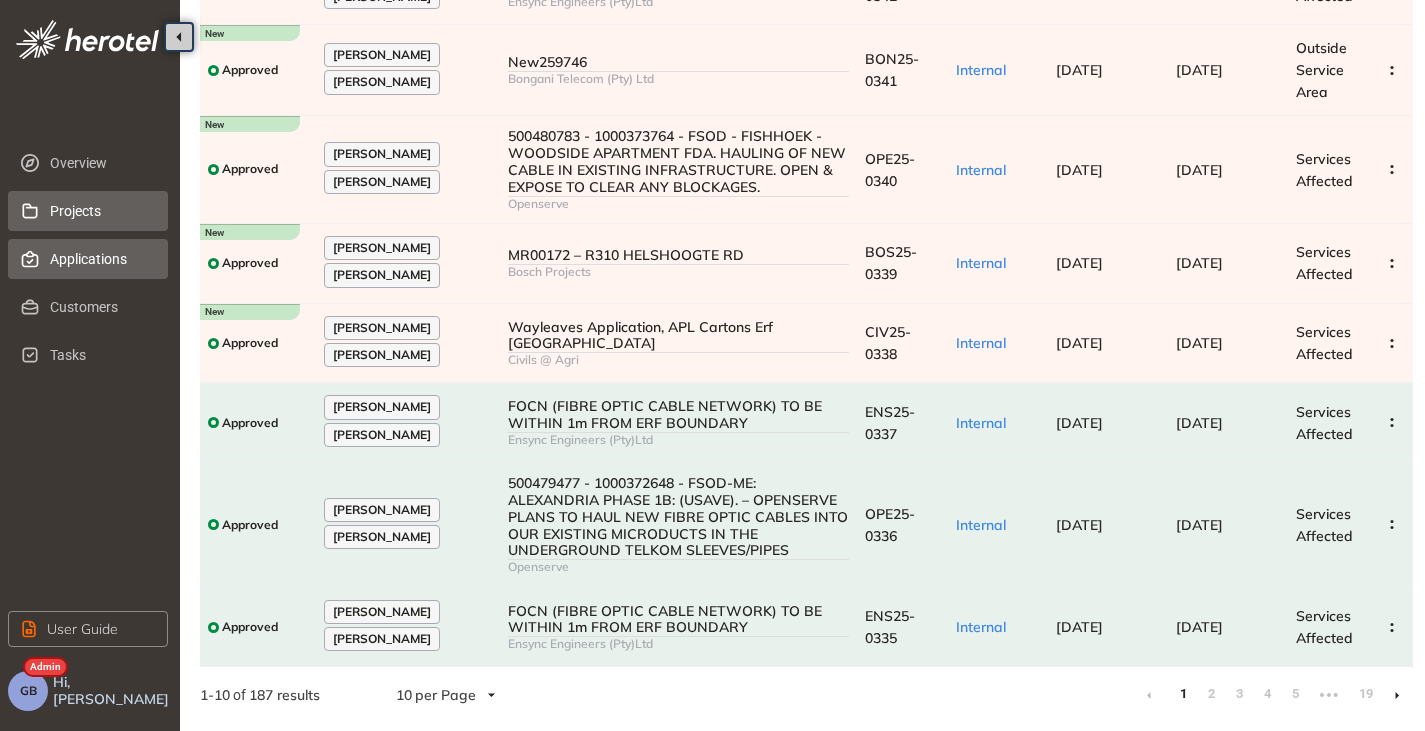 click on "Projects" at bounding box center [101, 211] 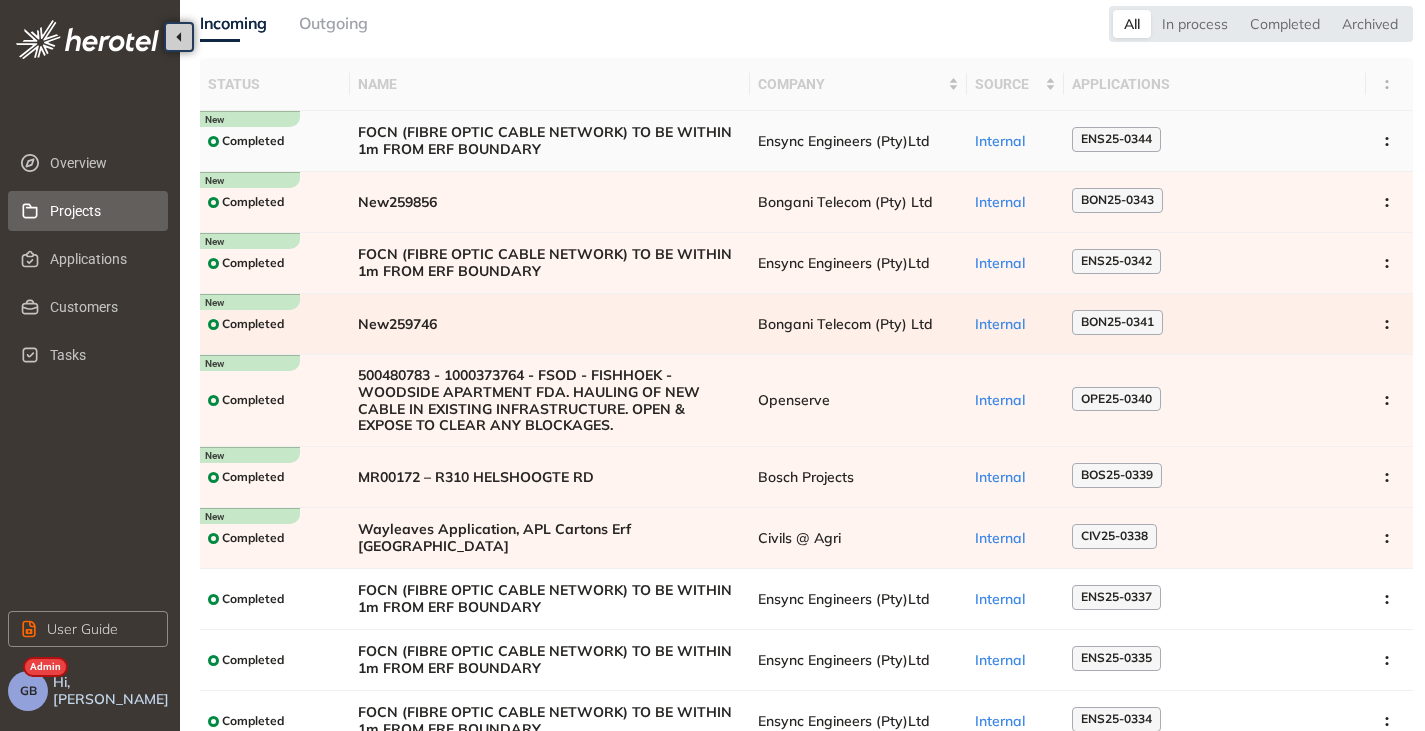 scroll, scrollTop: 0, scrollLeft: 0, axis: both 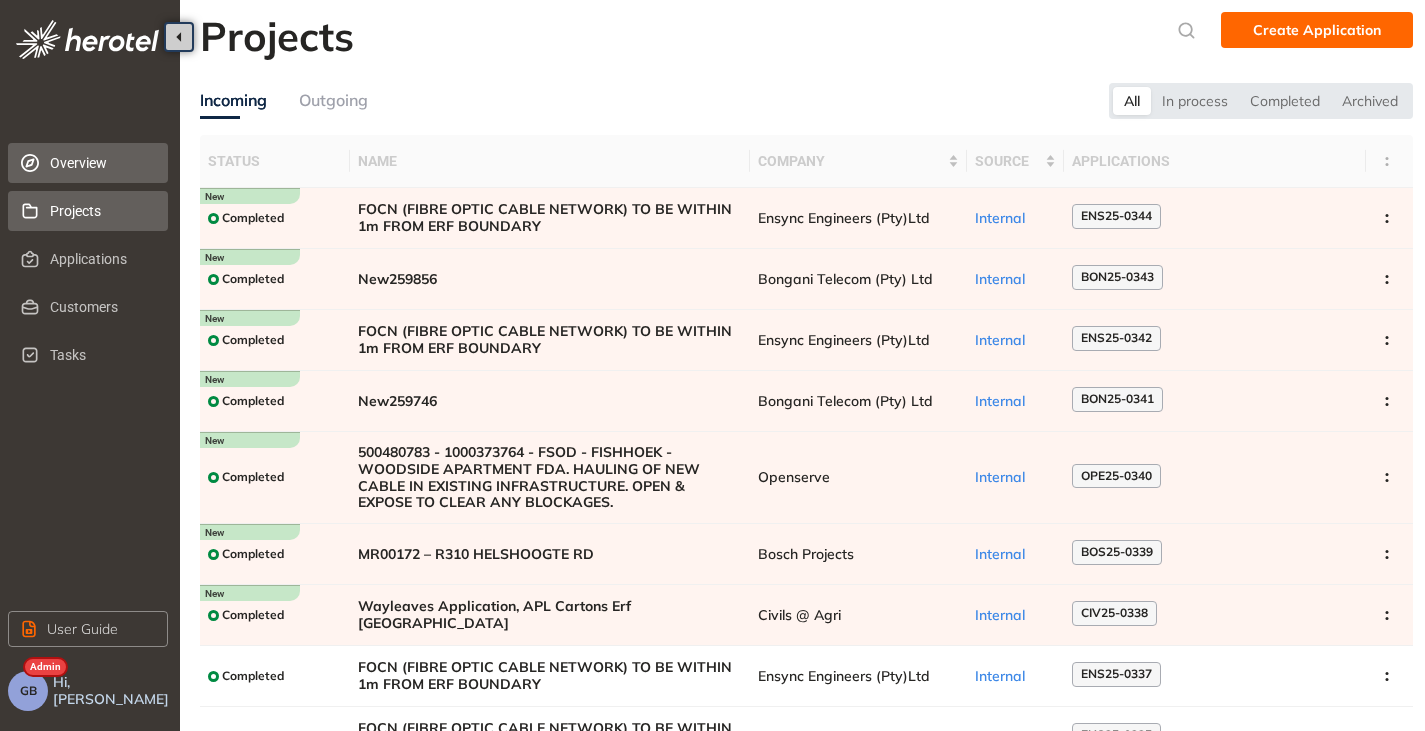 click on "Overview" at bounding box center [101, 163] 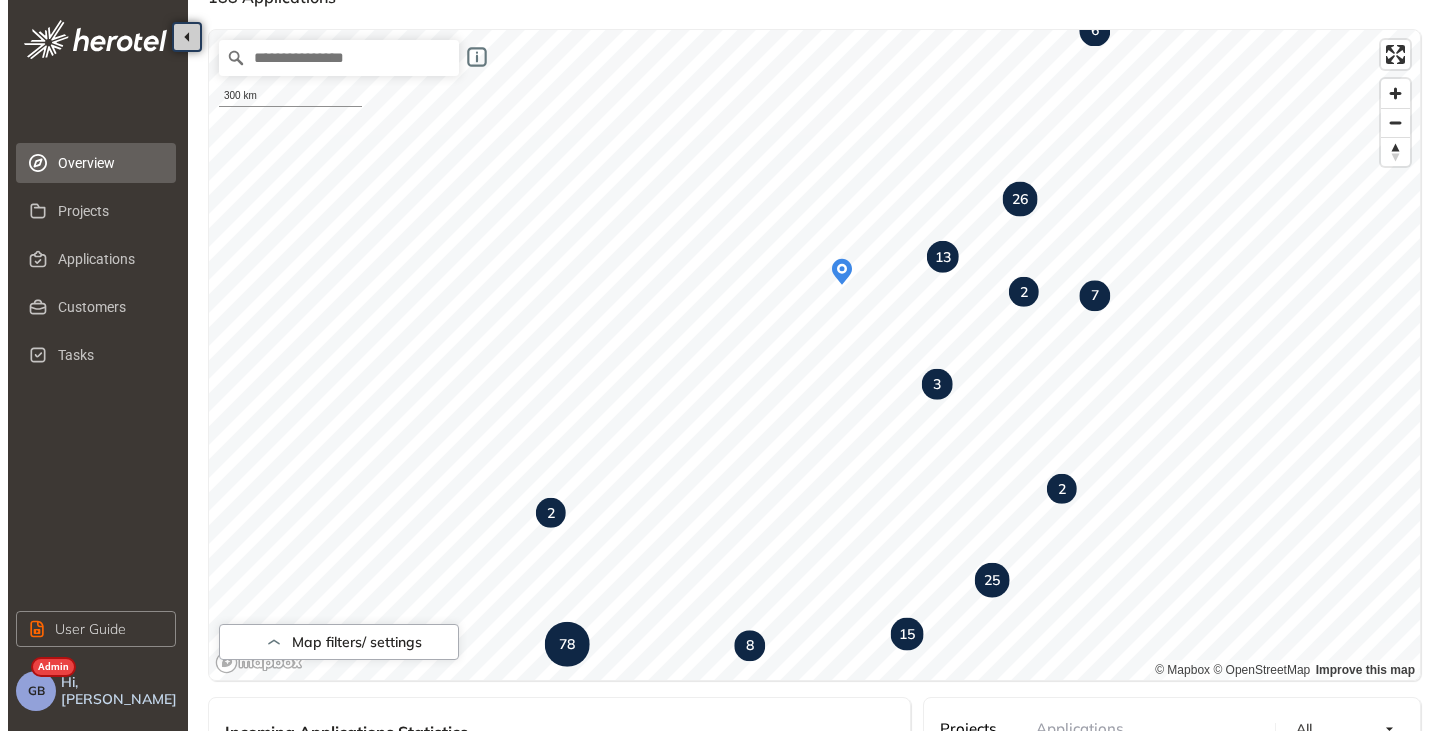 scroll, scrollTop: 0, scrollLeft: 0, axis: both 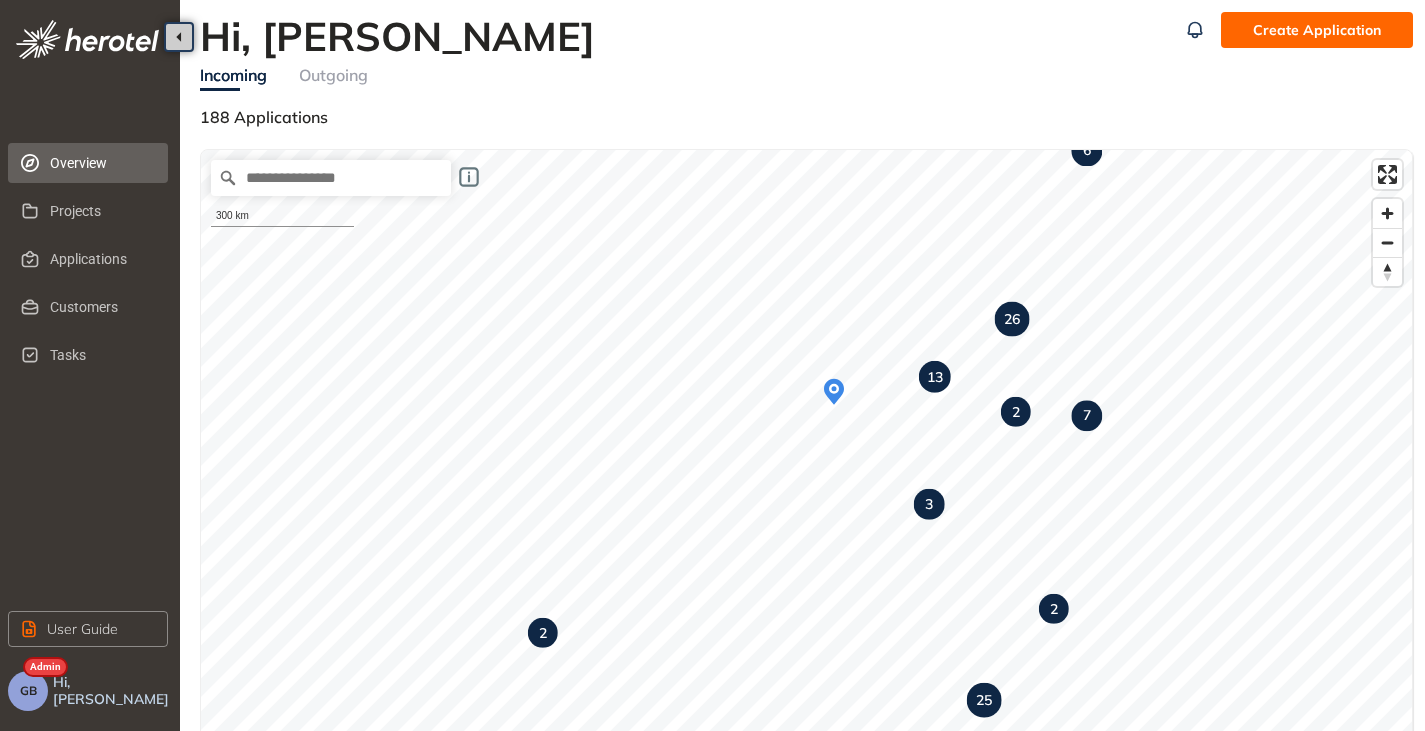 click on "GB" at bounding box center [28, 691] 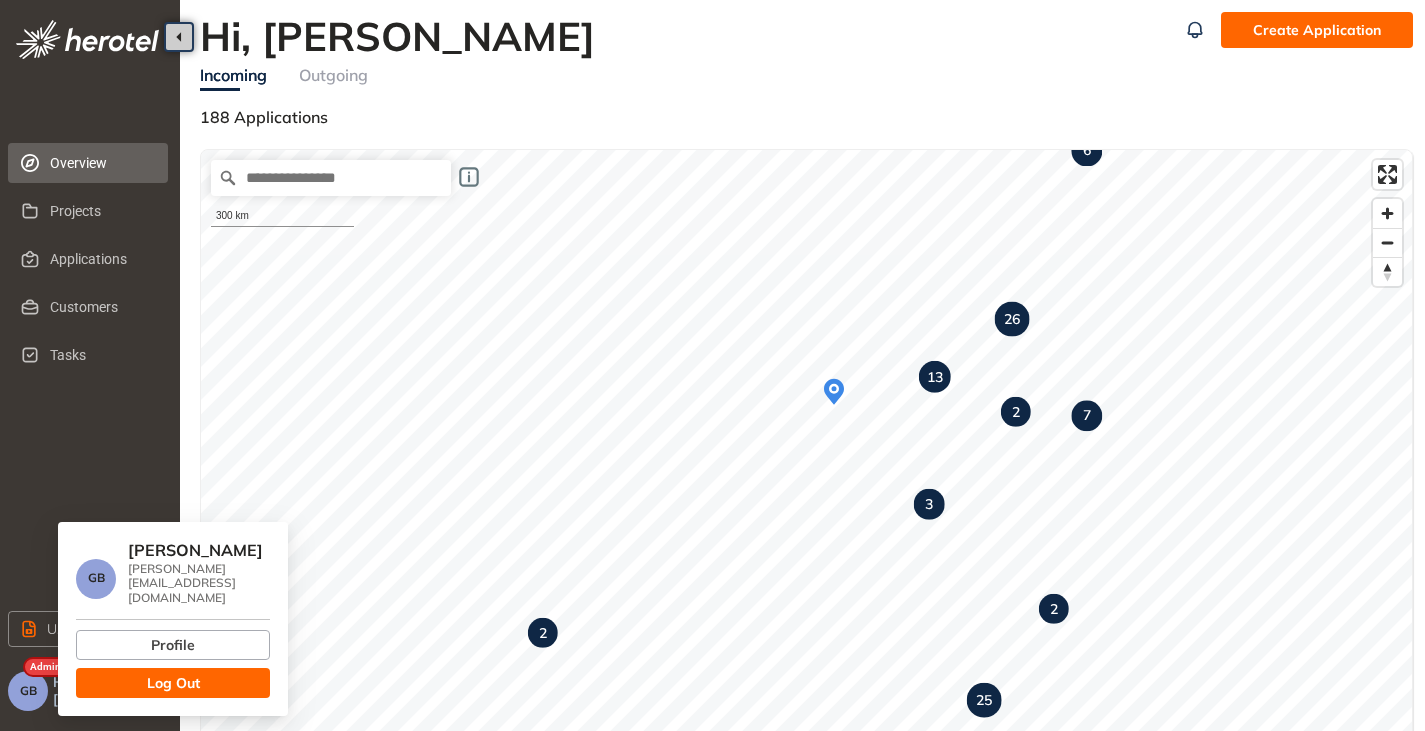 click on "Log Out" at bounding box center (173, 683) 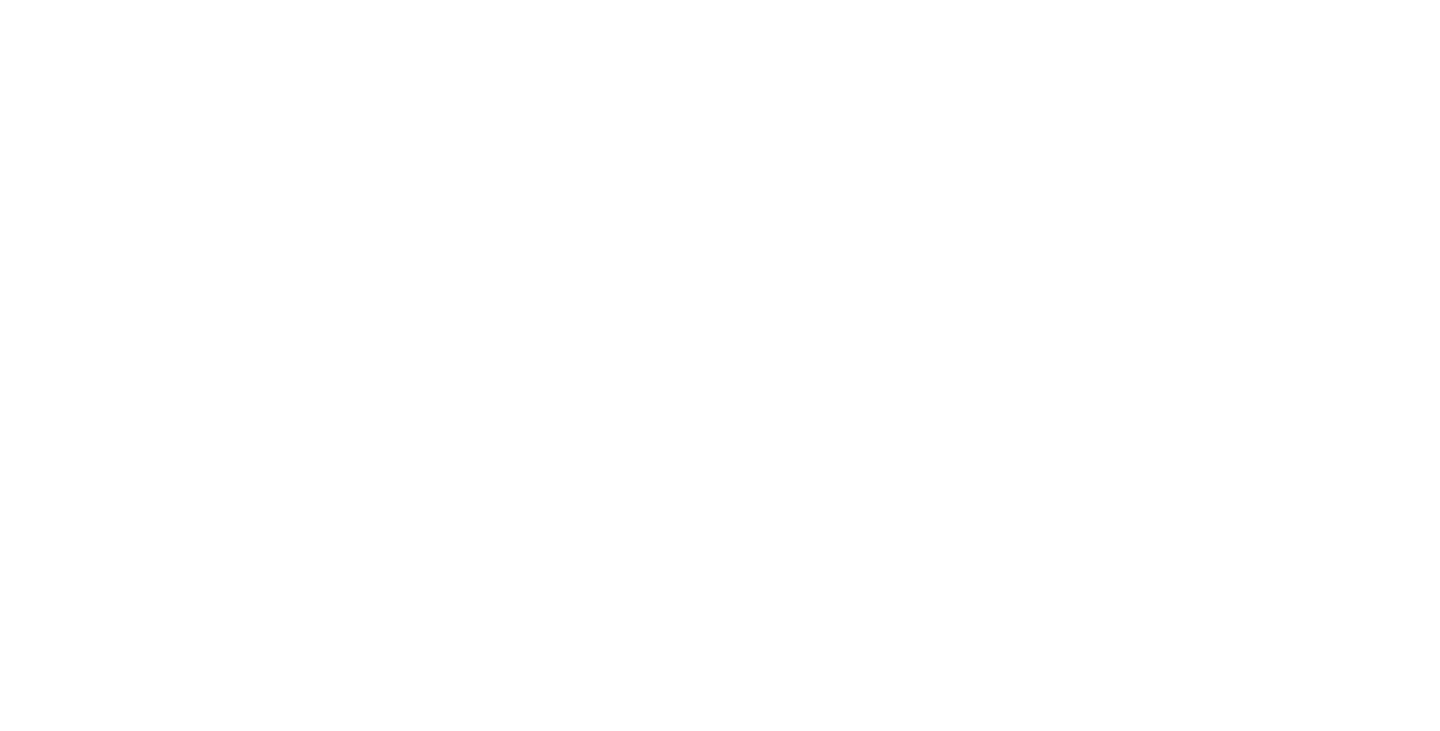 scroll, scrollTop: 0, scrollLeft: 0, axis: both 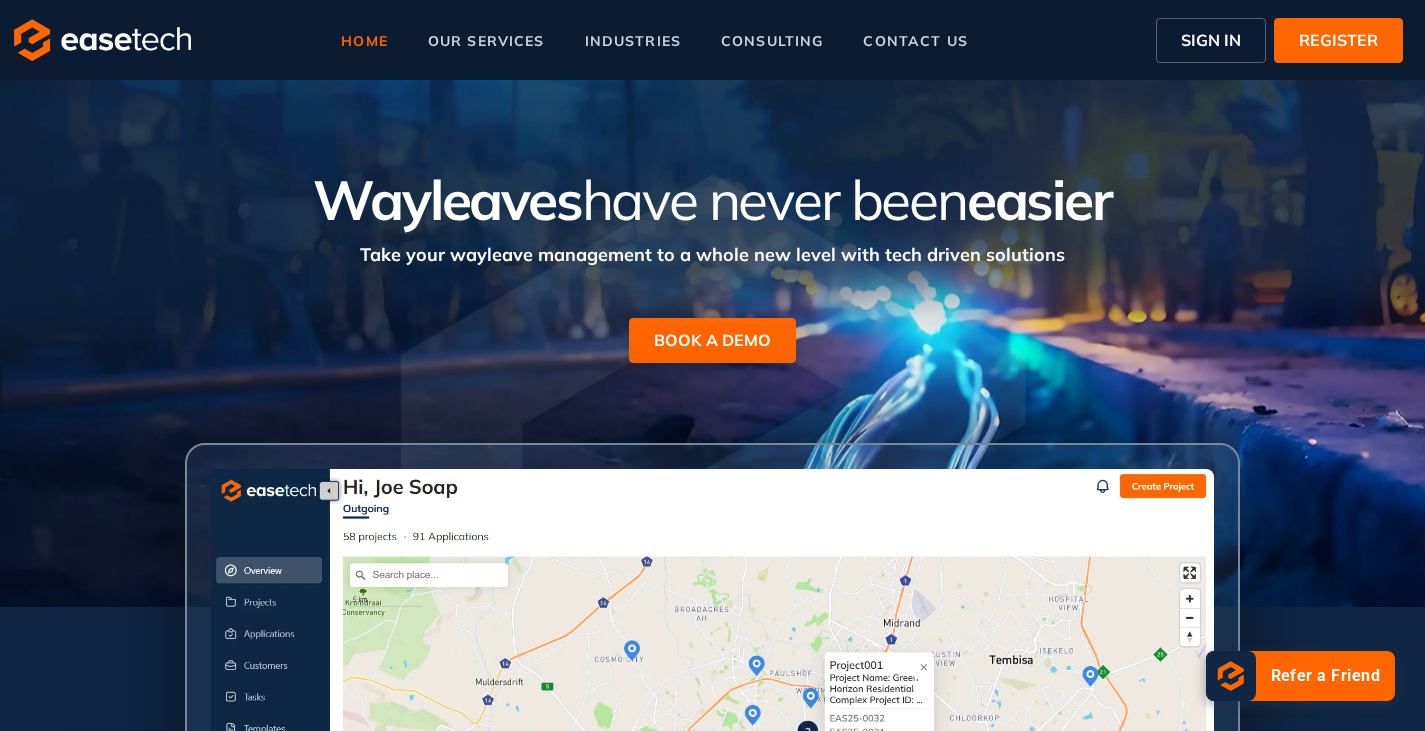 click on "SIGN IN" at bounding box center [1211, 40] 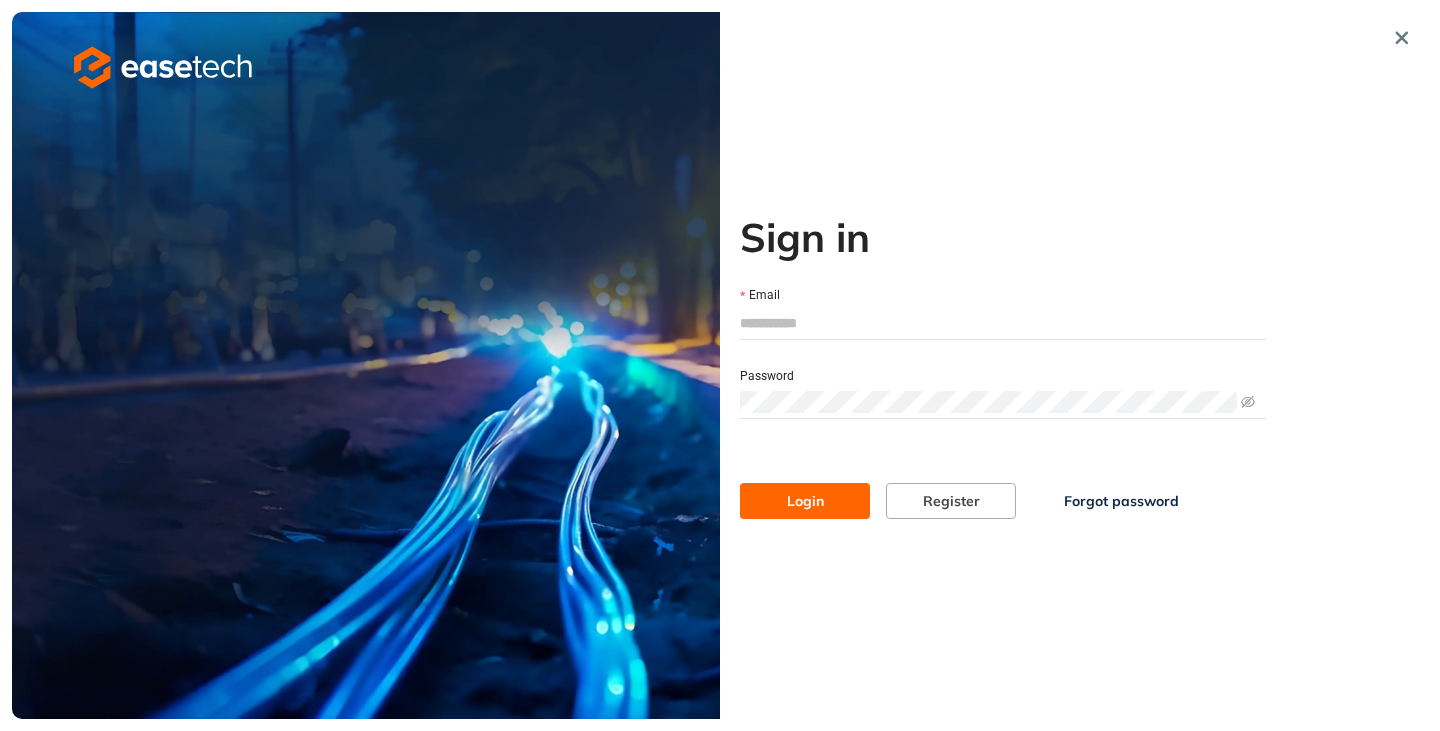 click on "Email" at bounding box center [1003, 323] 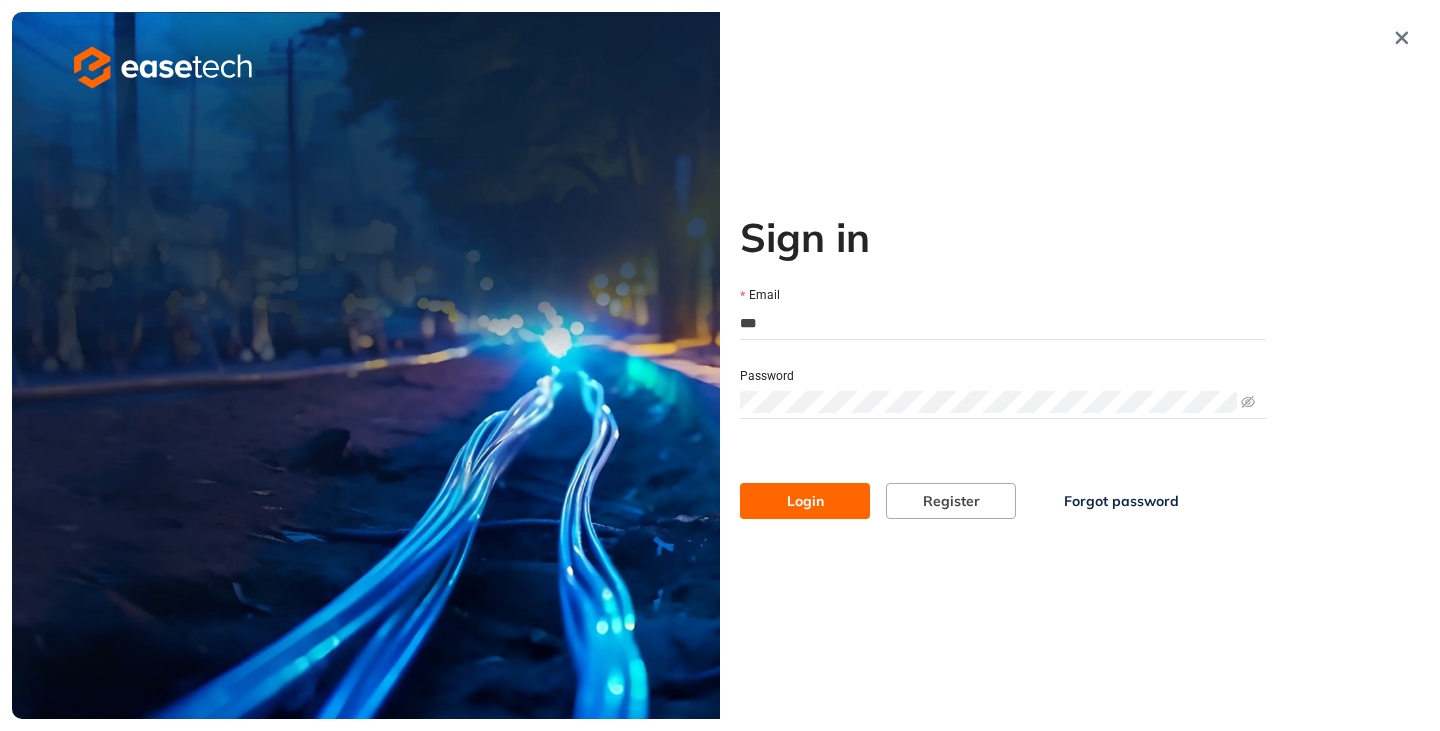 type on "**********" 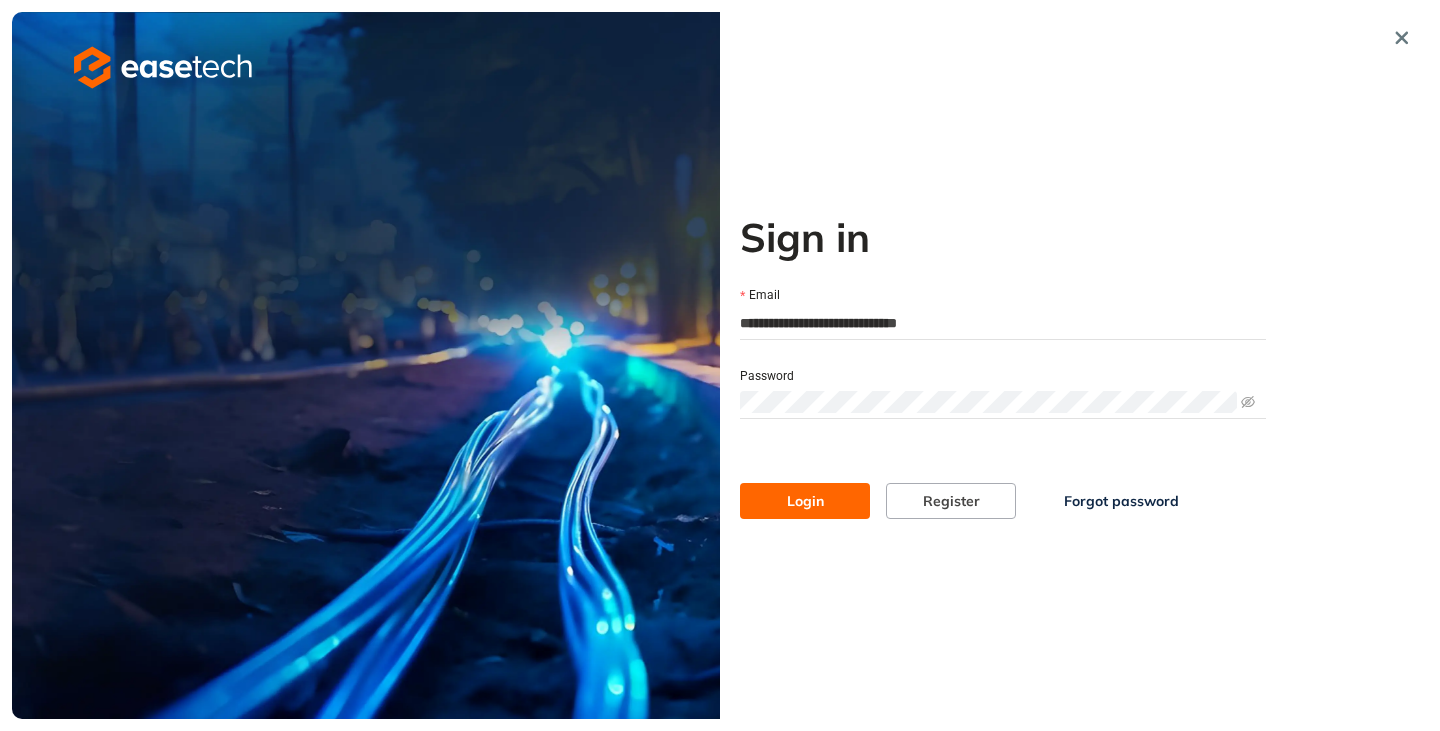 click on "Login" at bounding box center (805, 501) 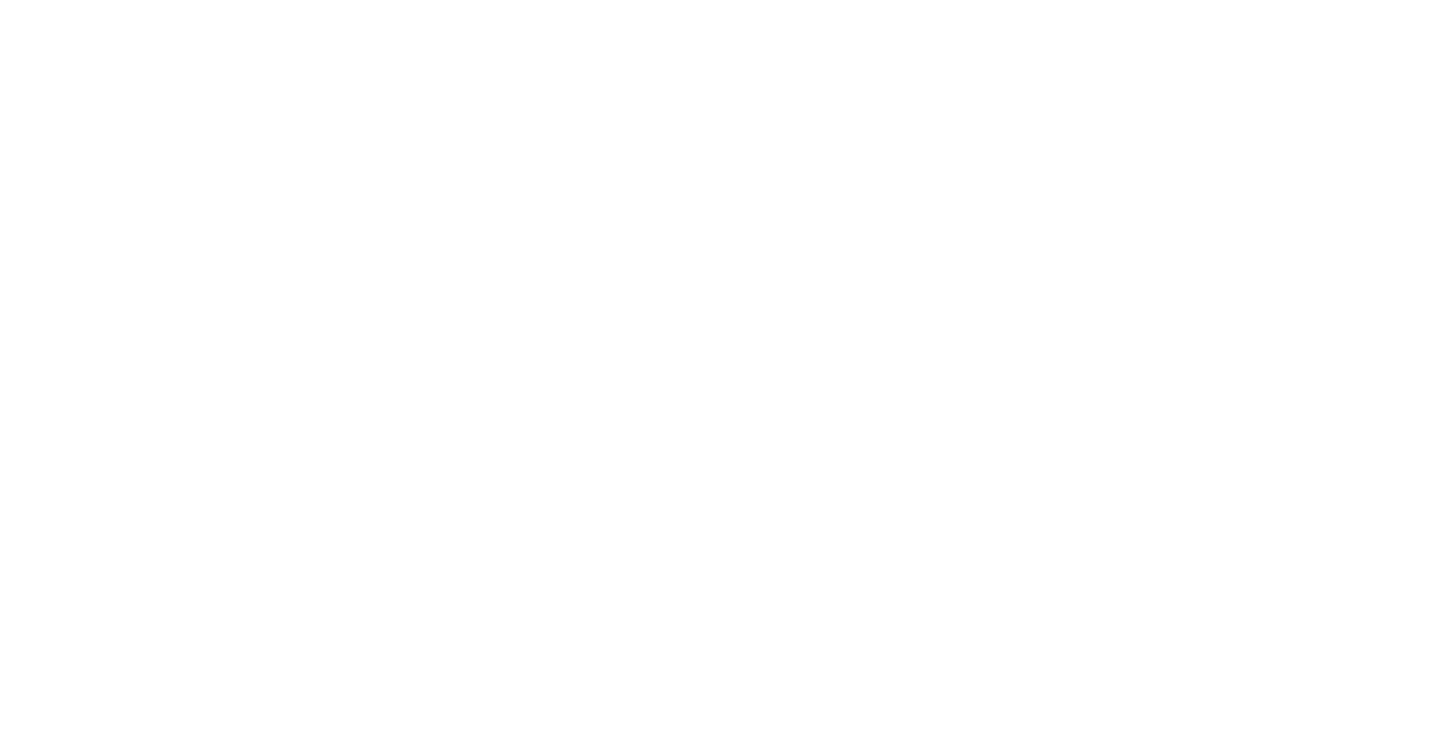 scroll, scrollTop: 0, scrollLeft: 0, axis: both 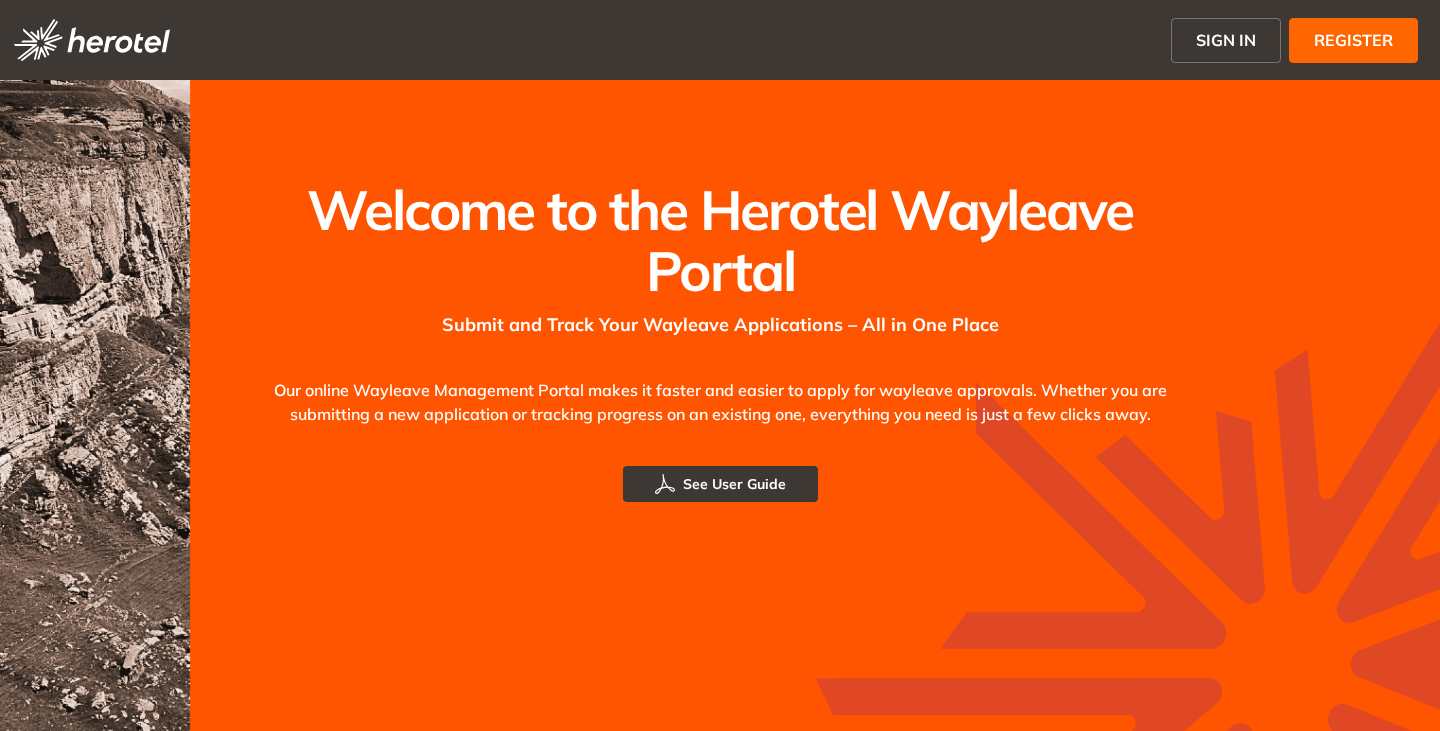 click on "SIGN IN" at bounding box center [1226, 40] 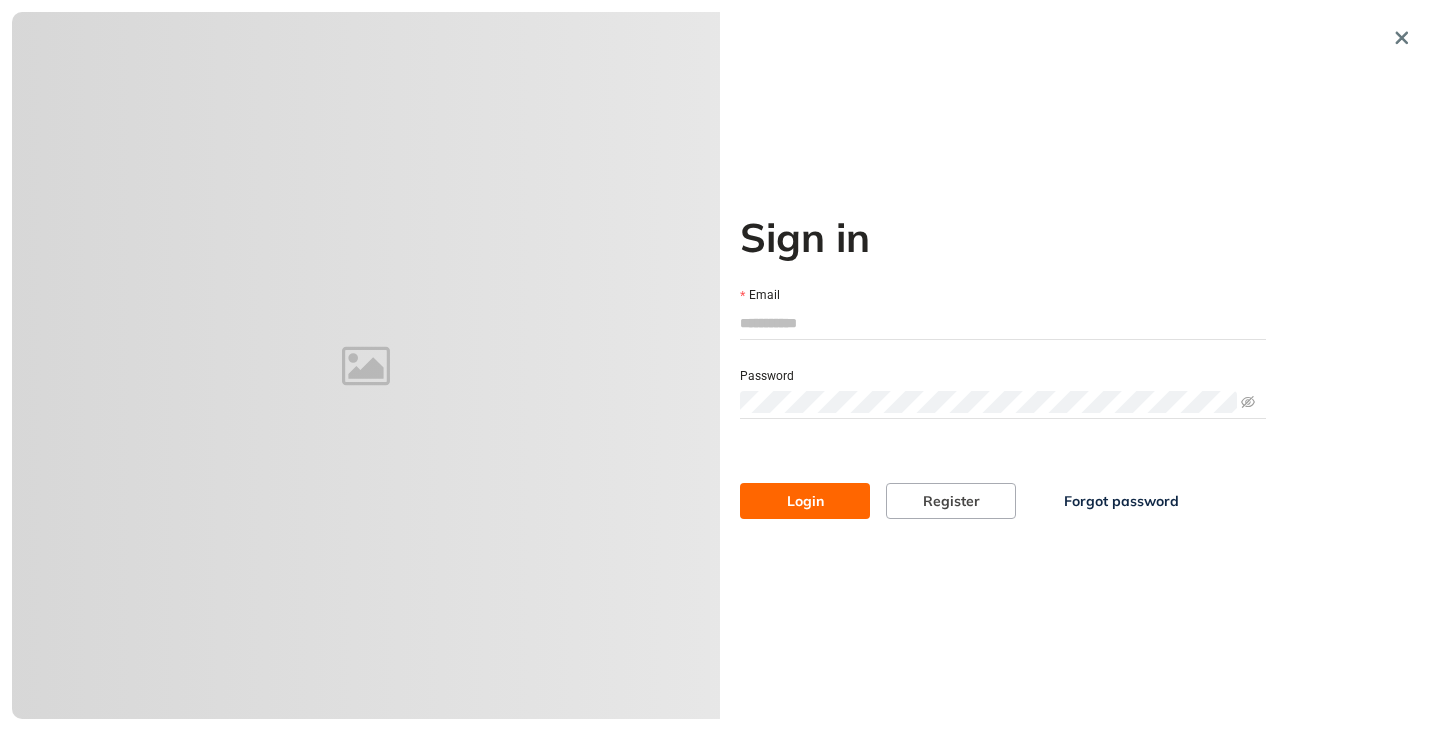 click on "Email" at bounding box center [1003, 323] 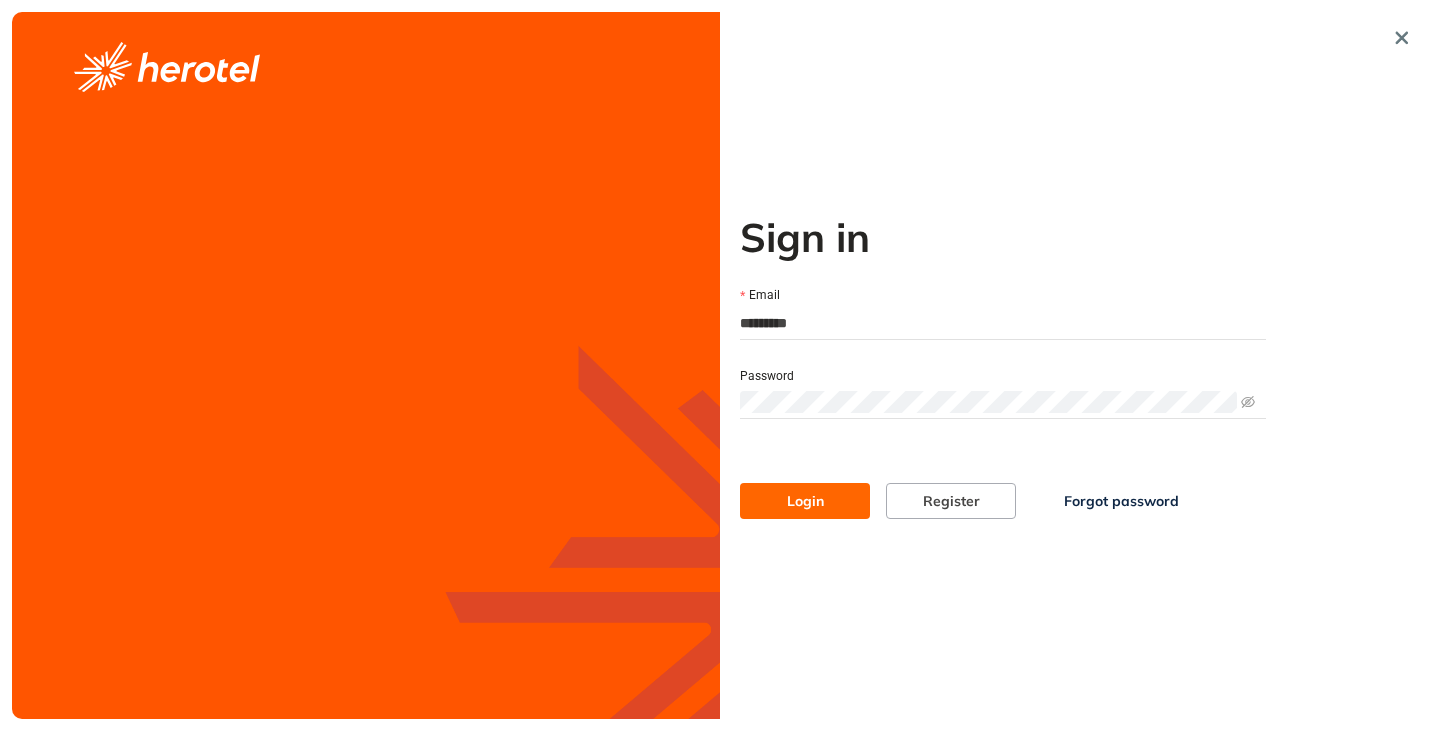 type on "**********" 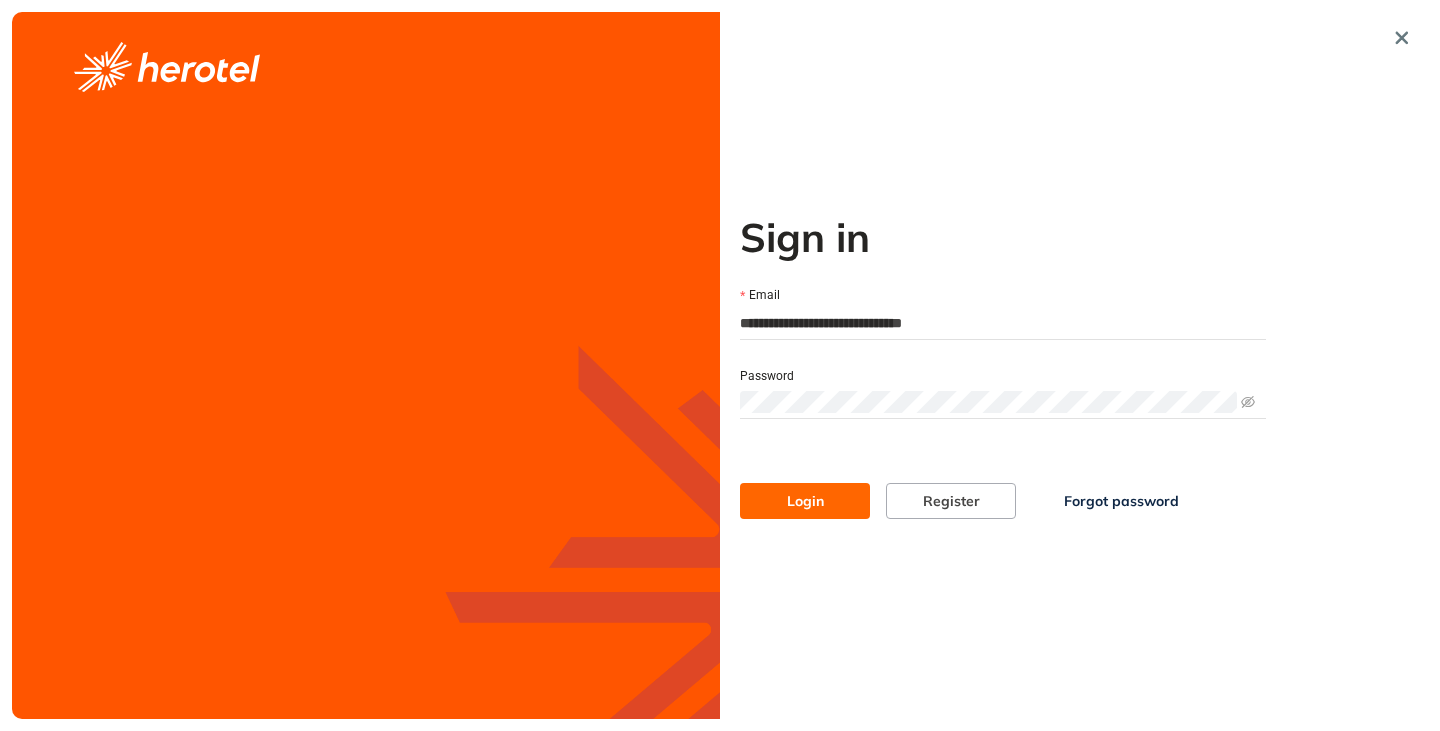 click on "Login" at bounding box center [805, 501] 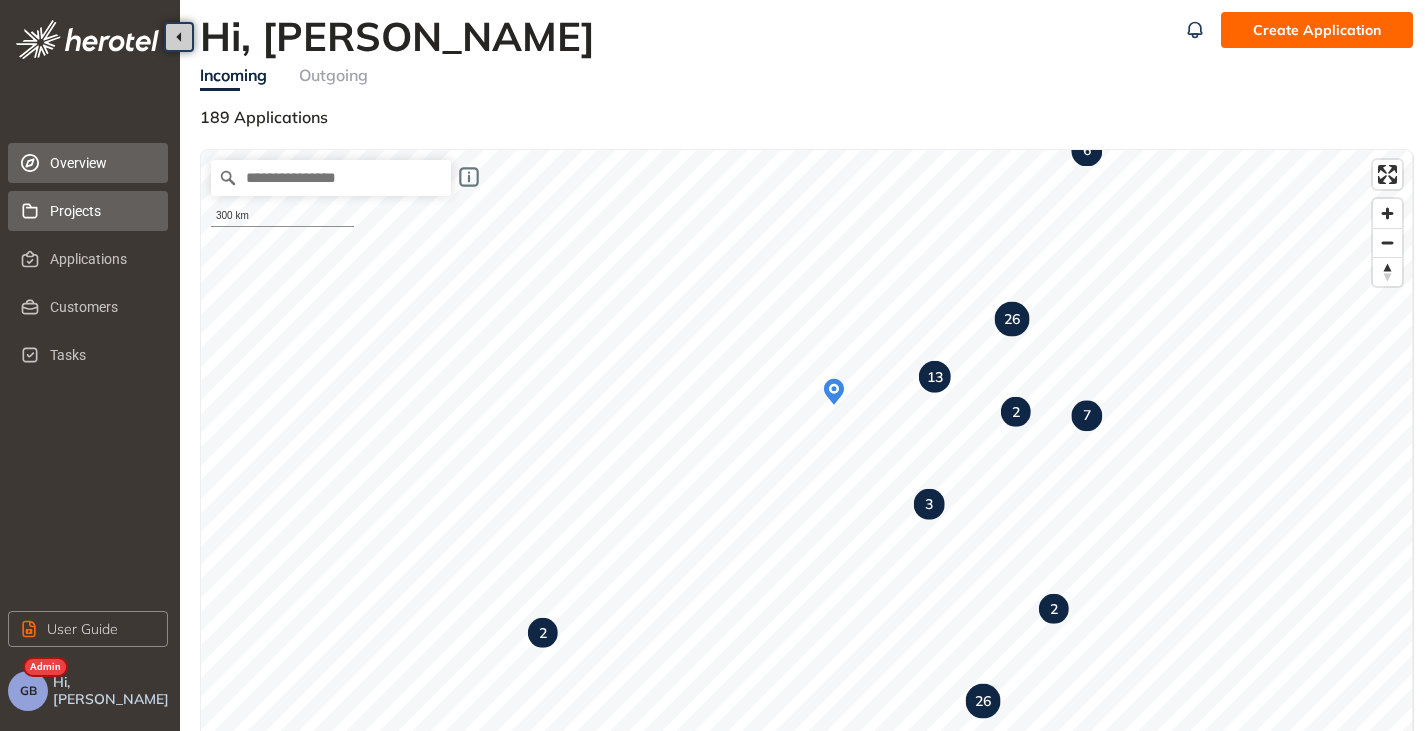 click on "Projects" at bounding box center [101, 211] 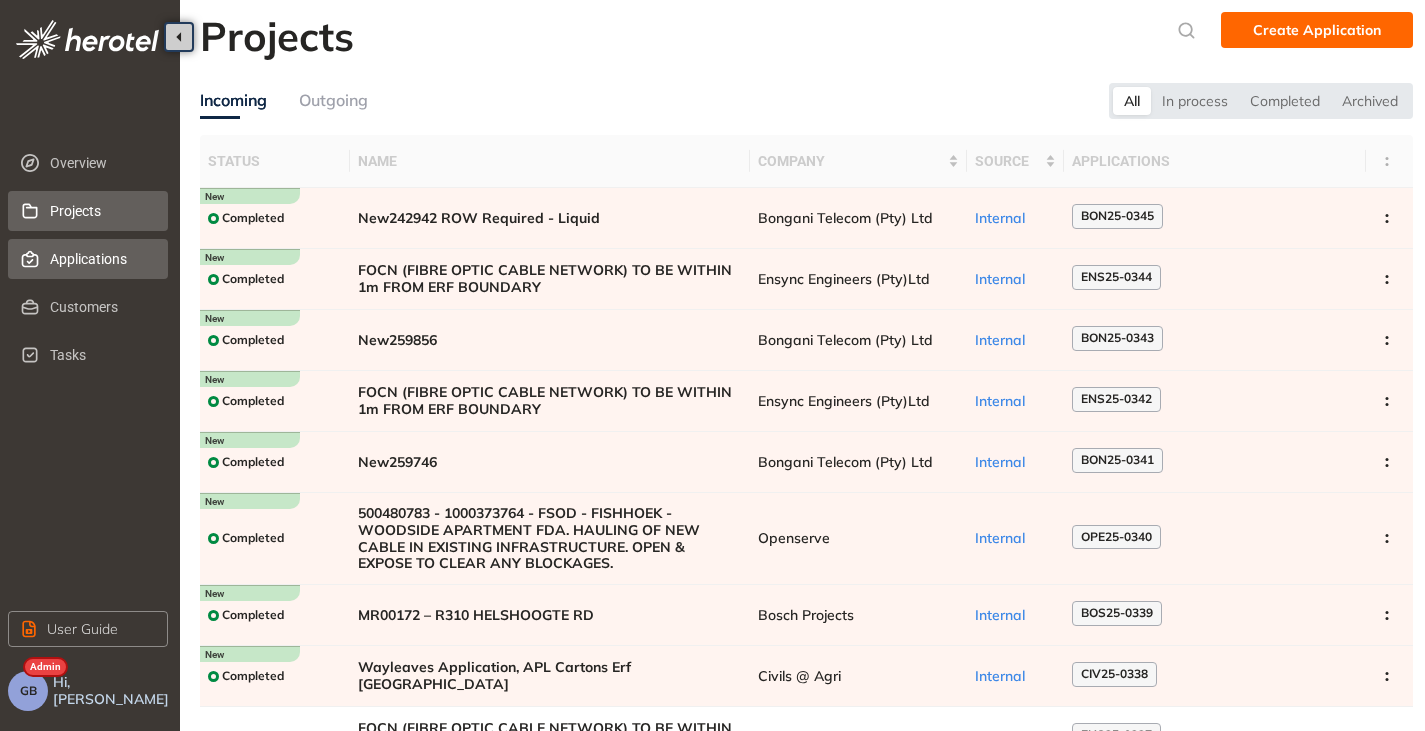 click on "Applications" at bounding box center [101, 259] 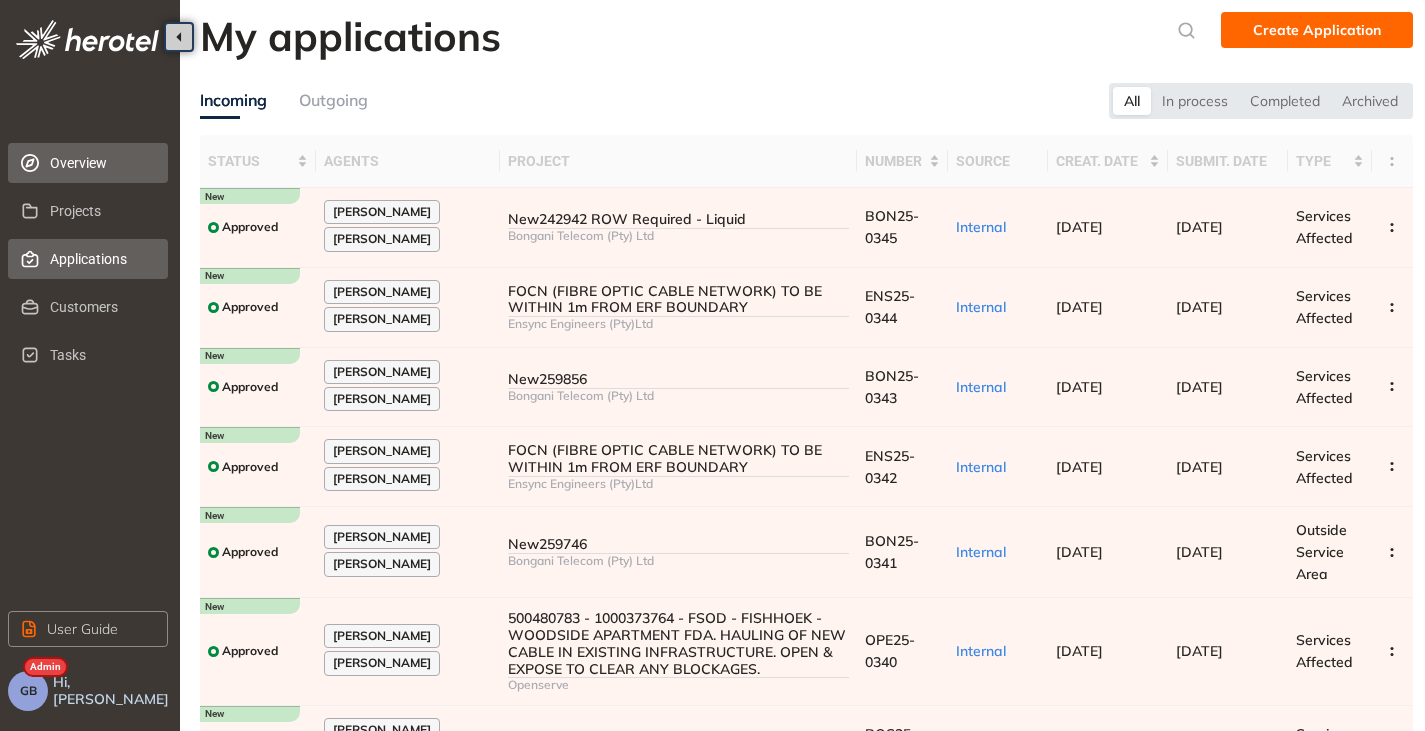 click on "Overview" at bounding box center [101, 163] 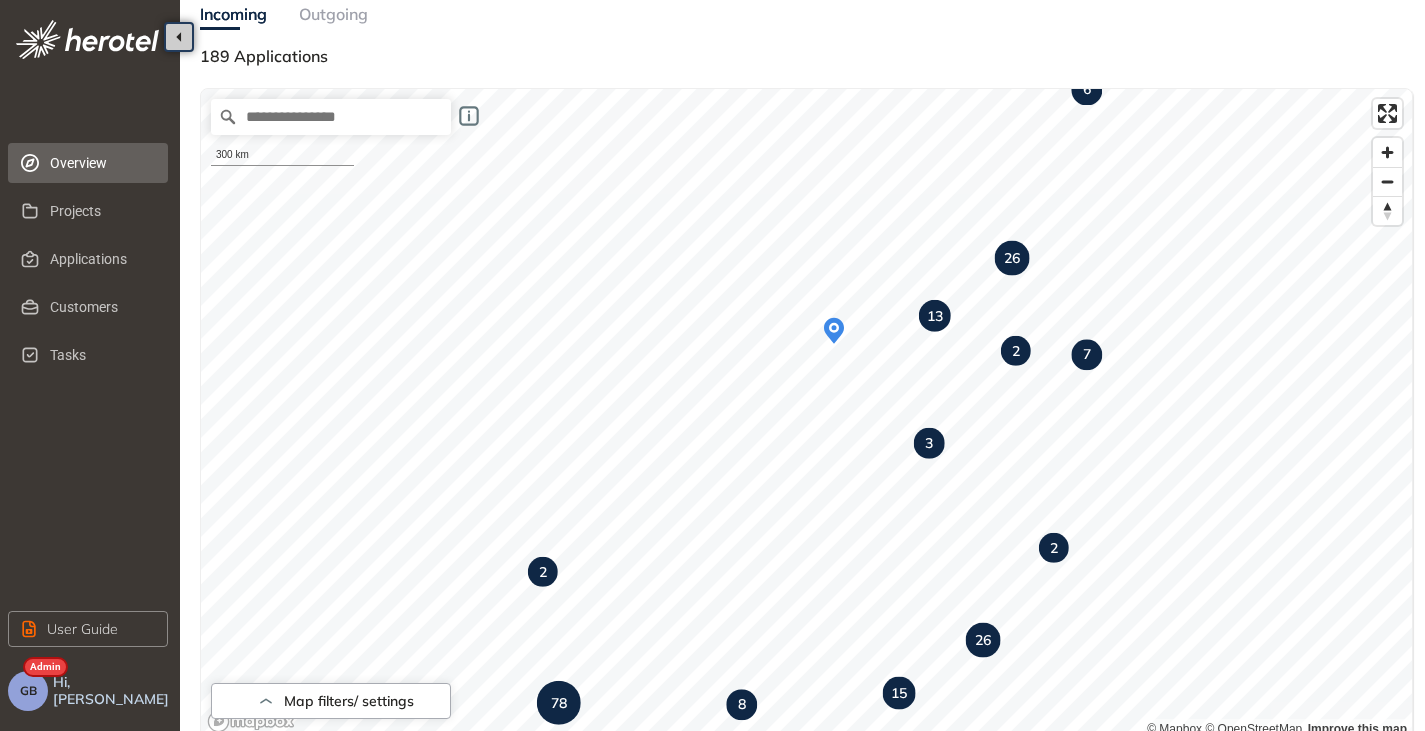 scroll, scrollTop: 100, scrollLeft: 0, axis: vertical 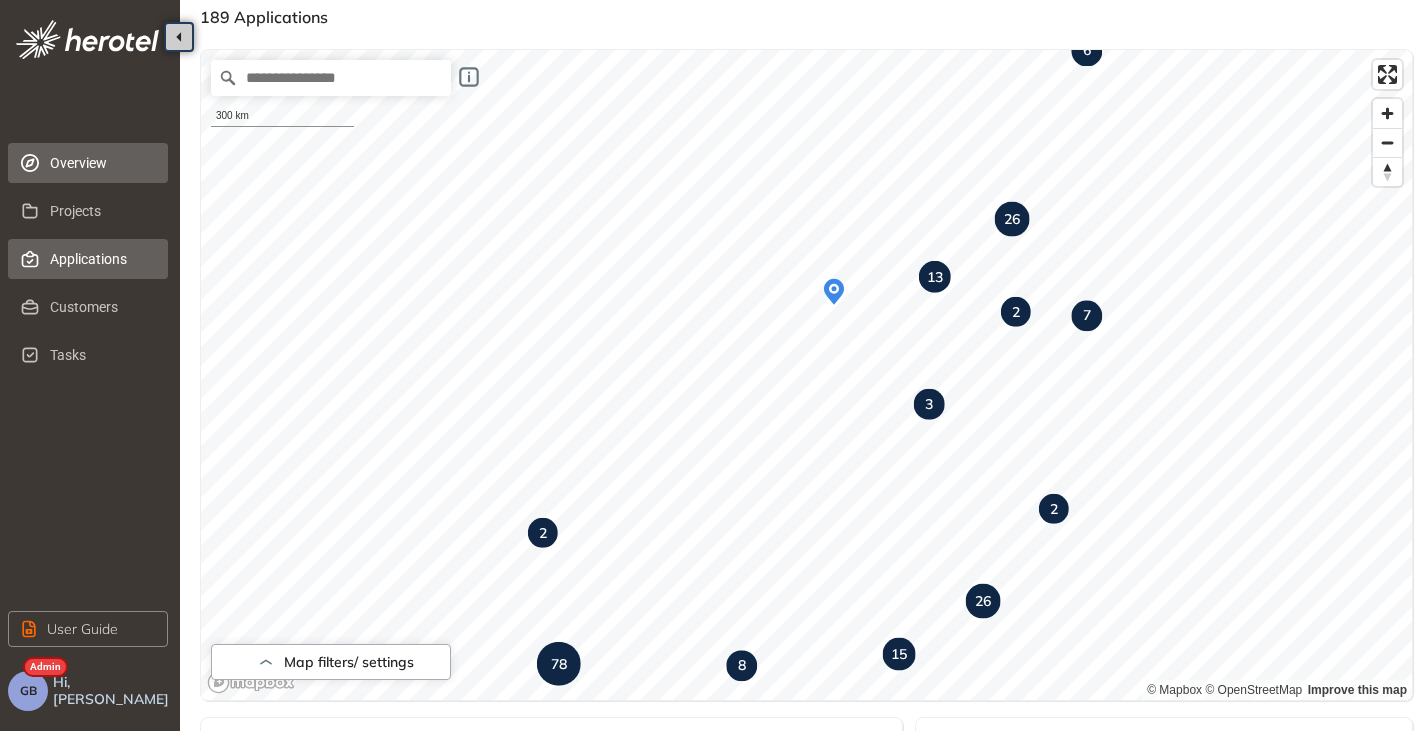 click on "Applications" at bounding box center [101, 259] 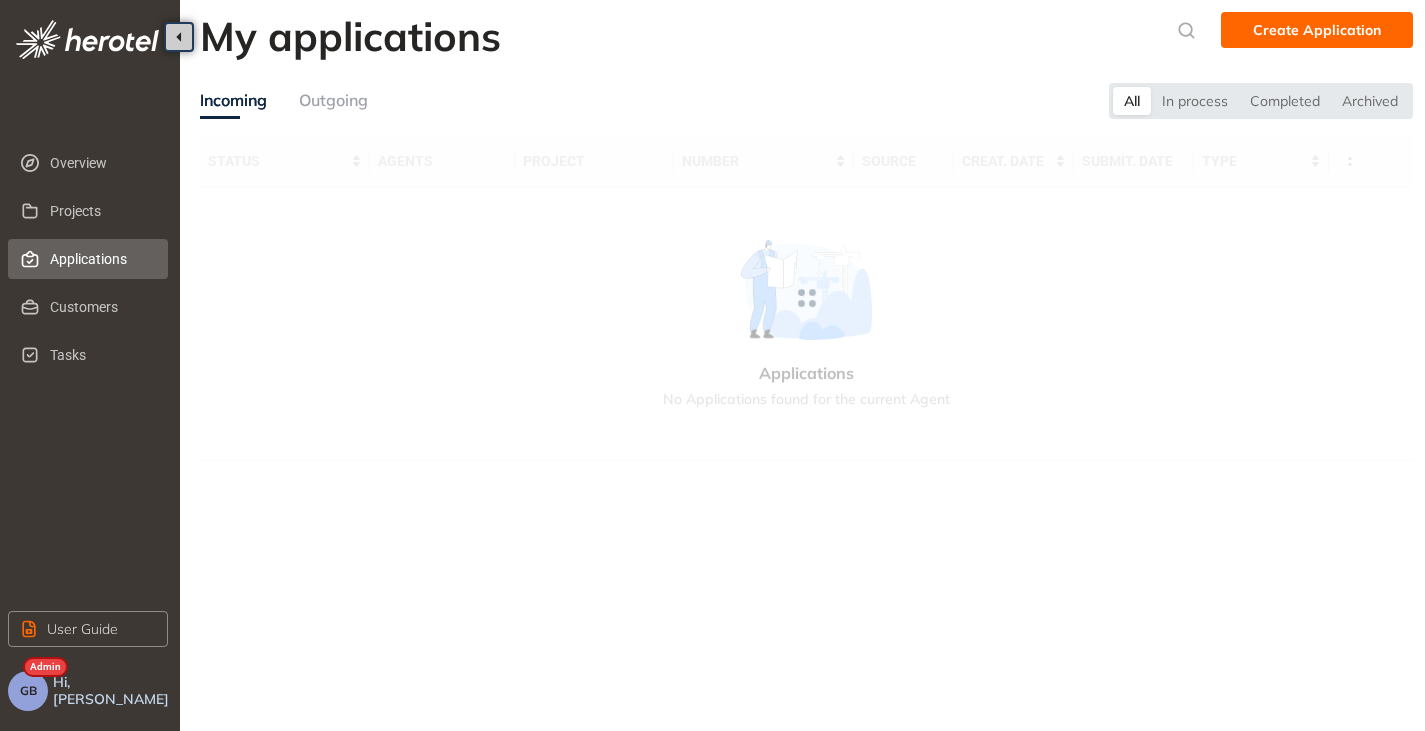 scroll, scrollTop: 0, scrollLeft: 0, axis: both 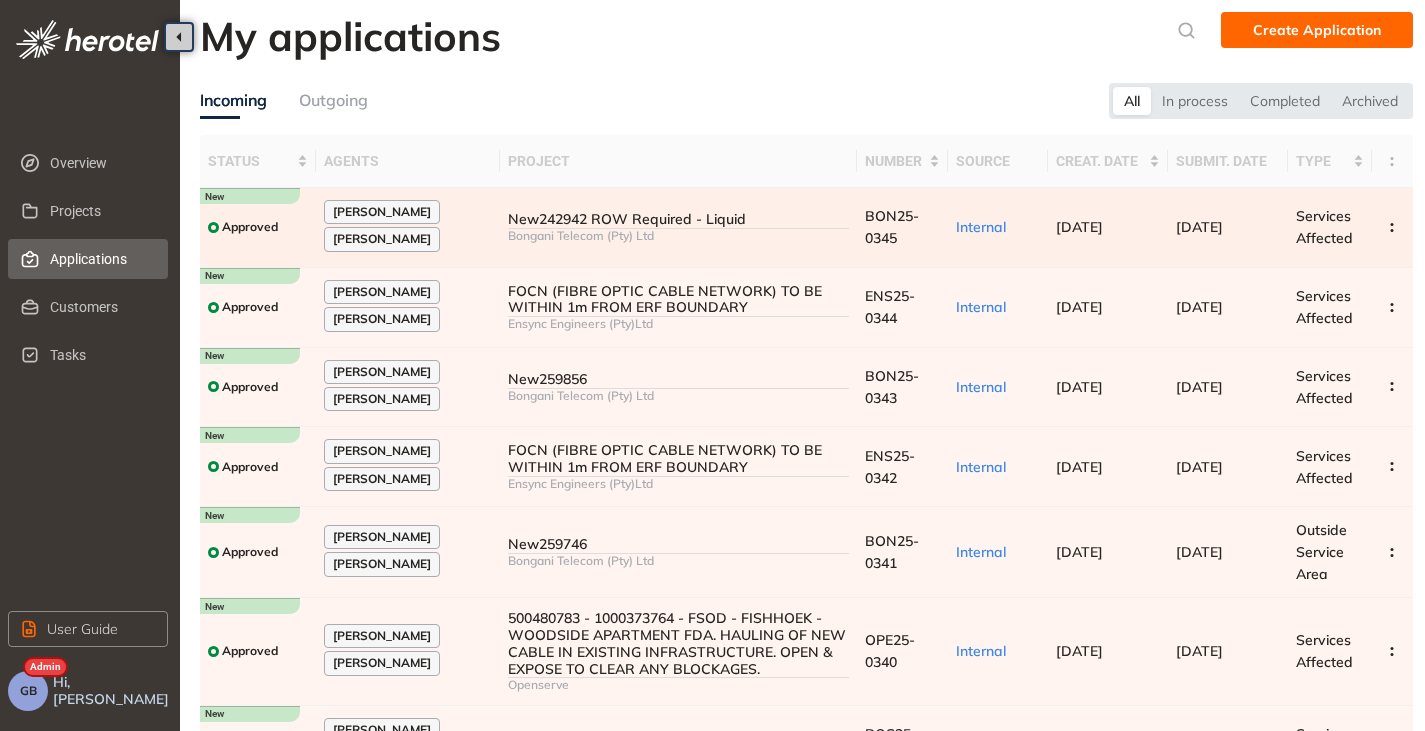 click on "New242942 ROW Required - Liquid  Bongani Telecom (Pty) Ltd" at bounding box center (679, 228) 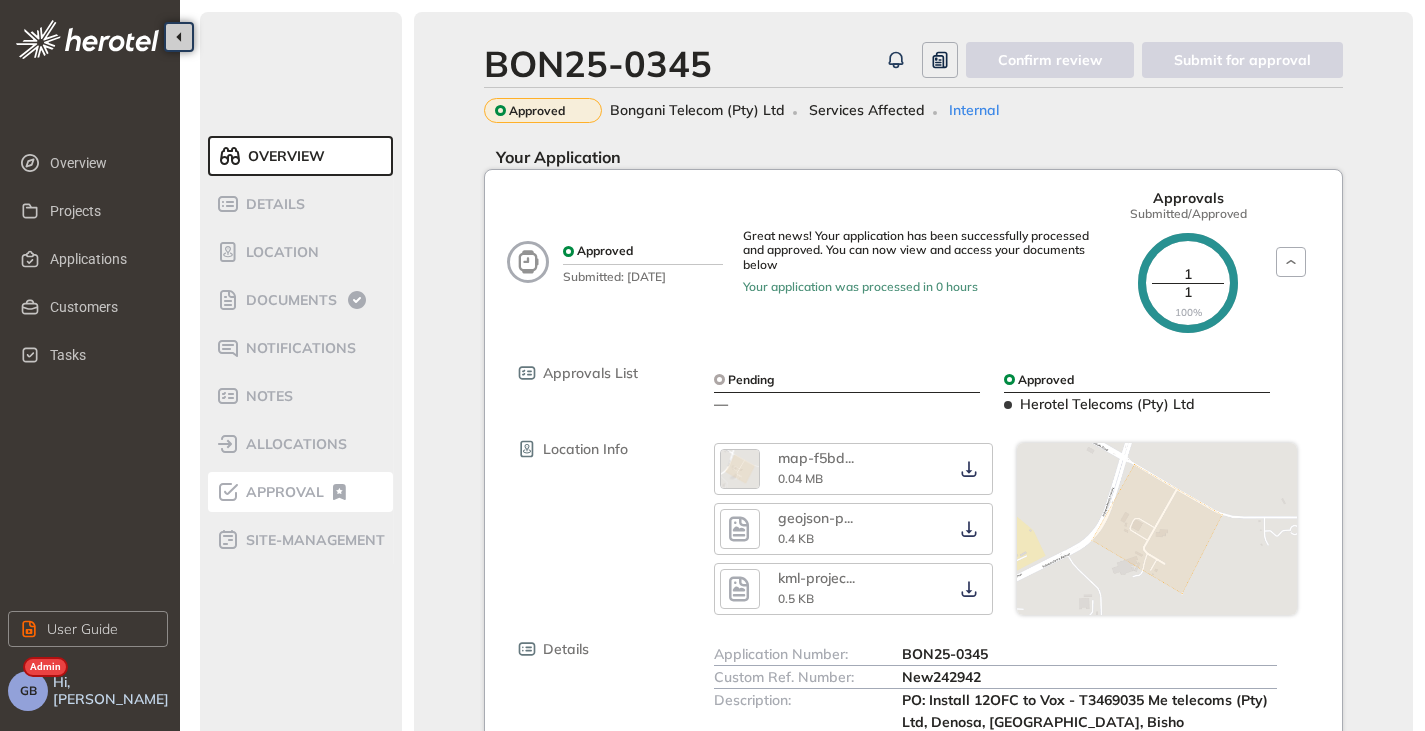 click on "Approval" at bounding box center (282, 492) 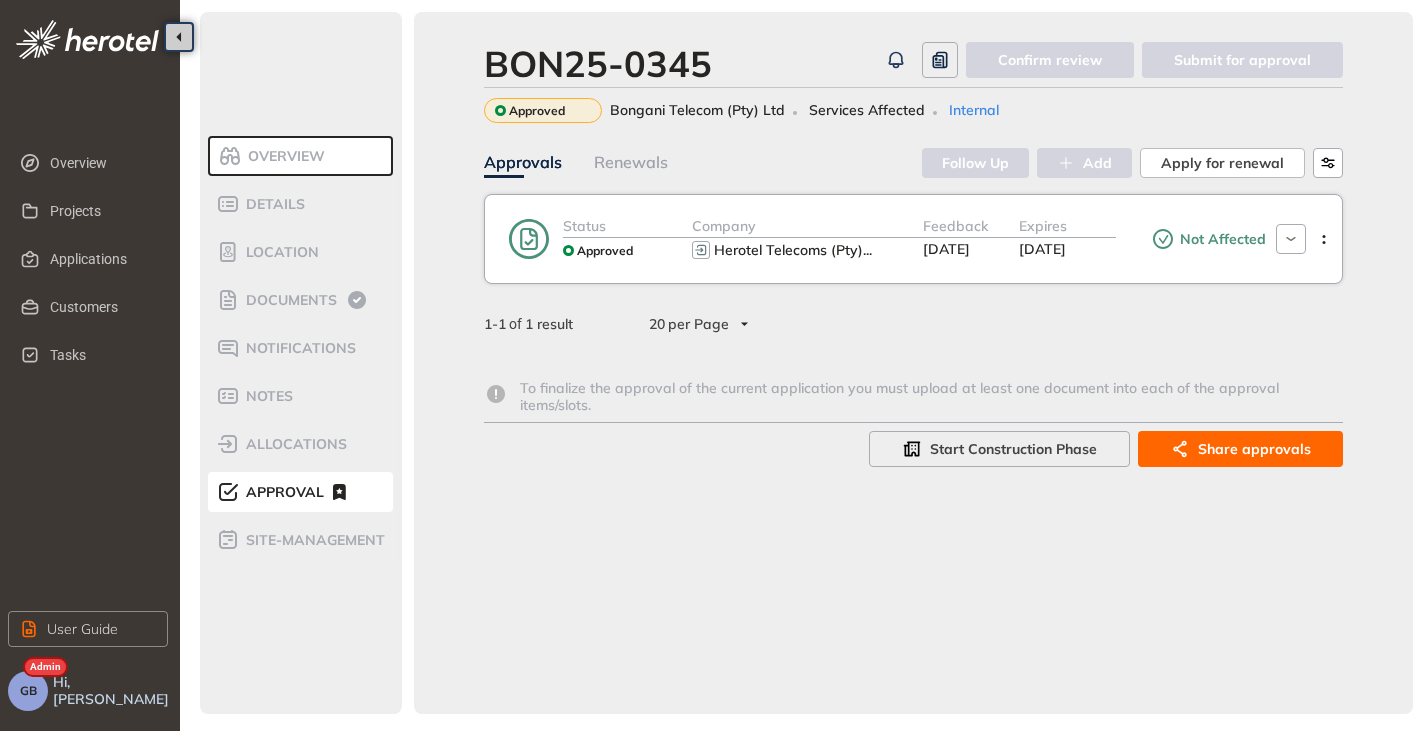 click on "Expires" at bounding box center (1067, 226) 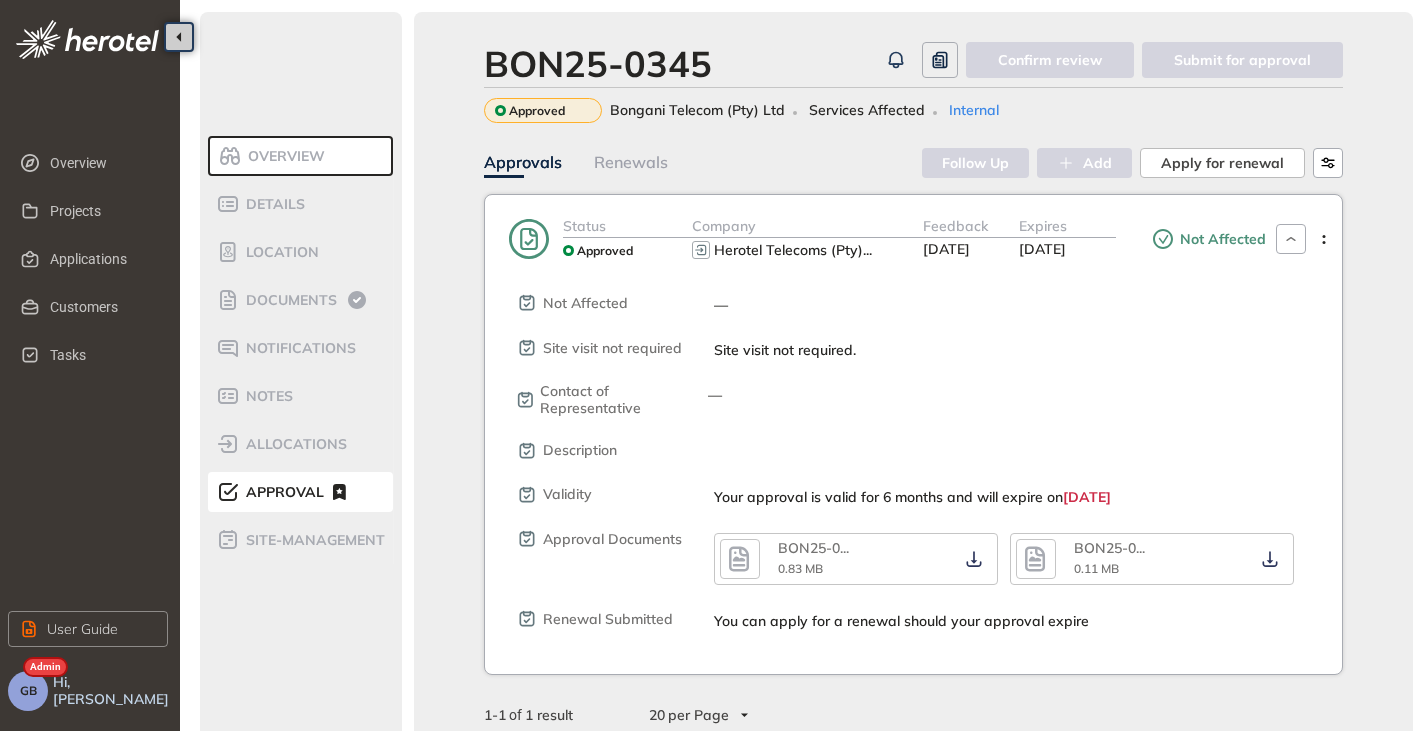 click on "Expires" at bounding box center (1067, 226) 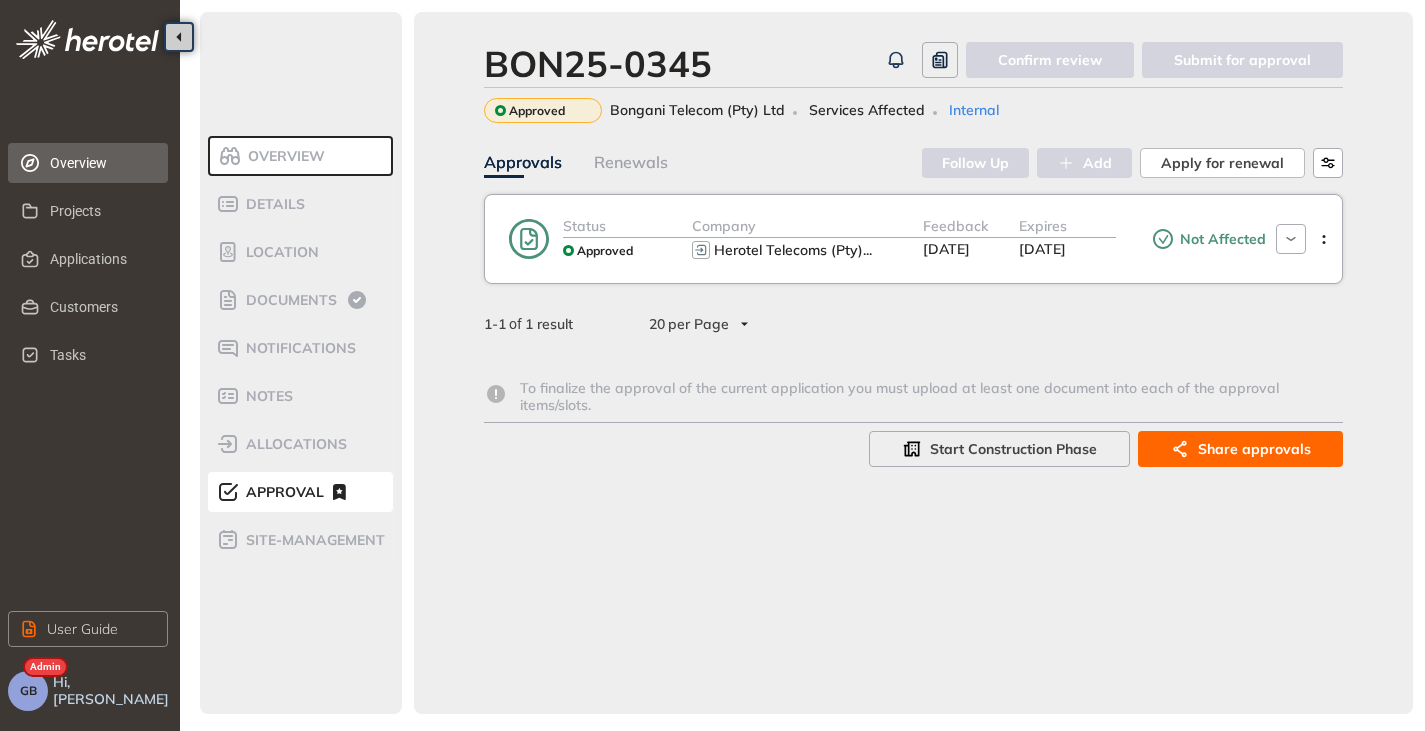 click on "Overview" at bounding box center (101, 163) 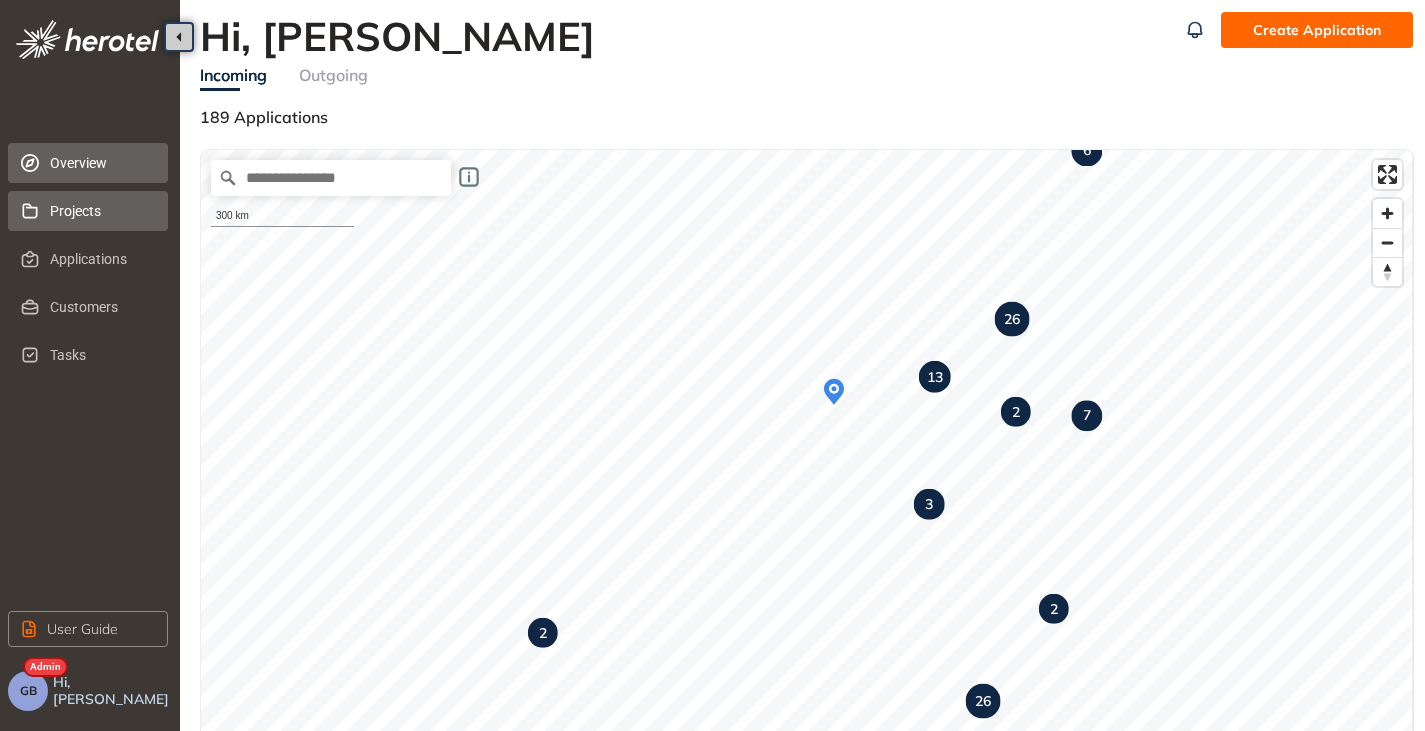 click on "Projects" at bounding box center (101, 211) 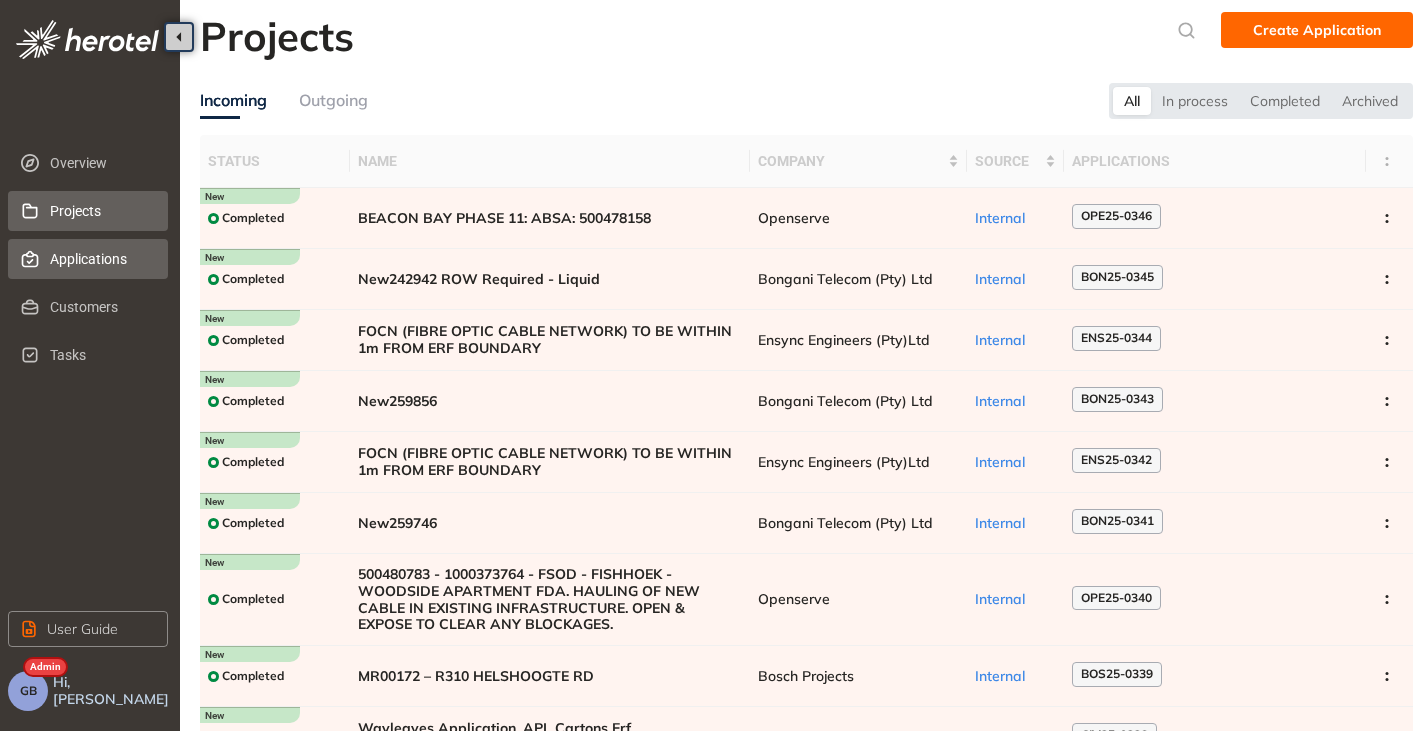 click on "Applications" at bounding box center (101, 259) 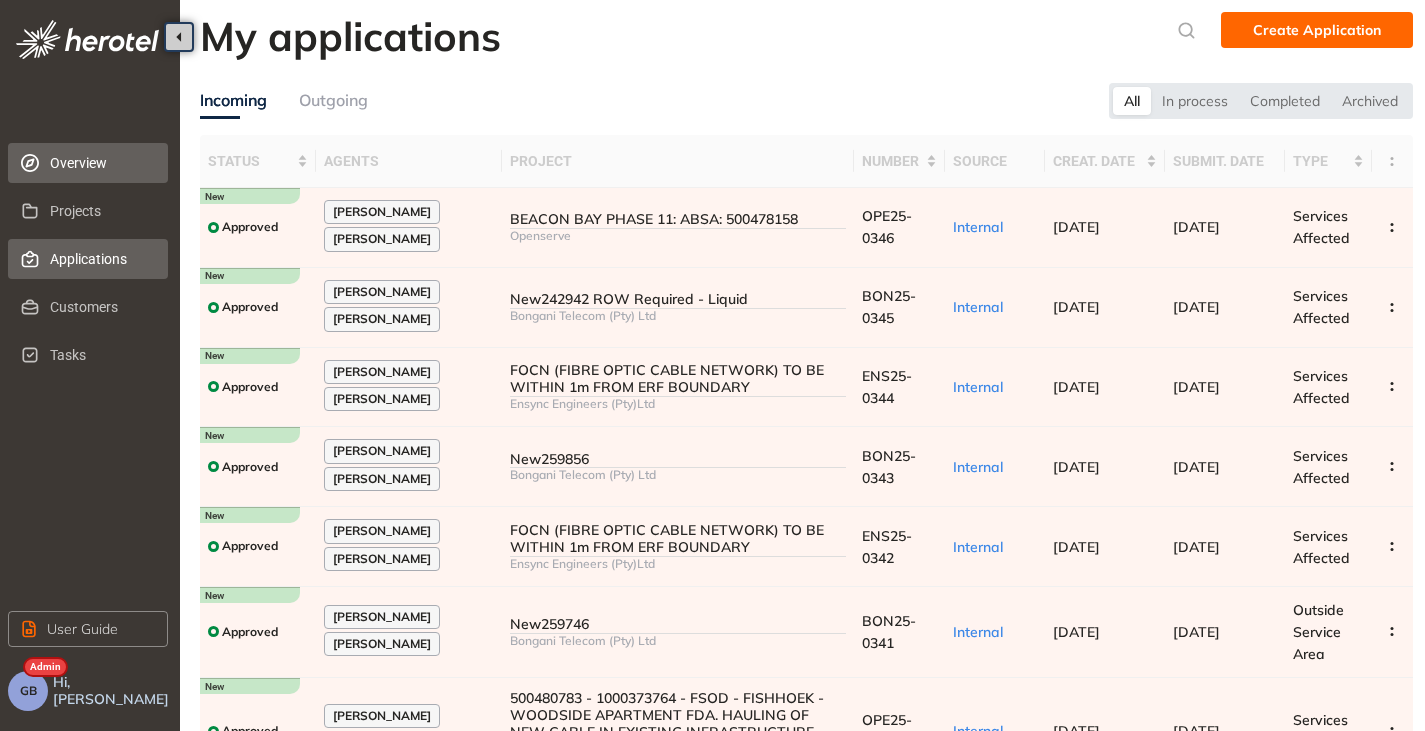 click on "Overview" at bounding box center [101, 163] 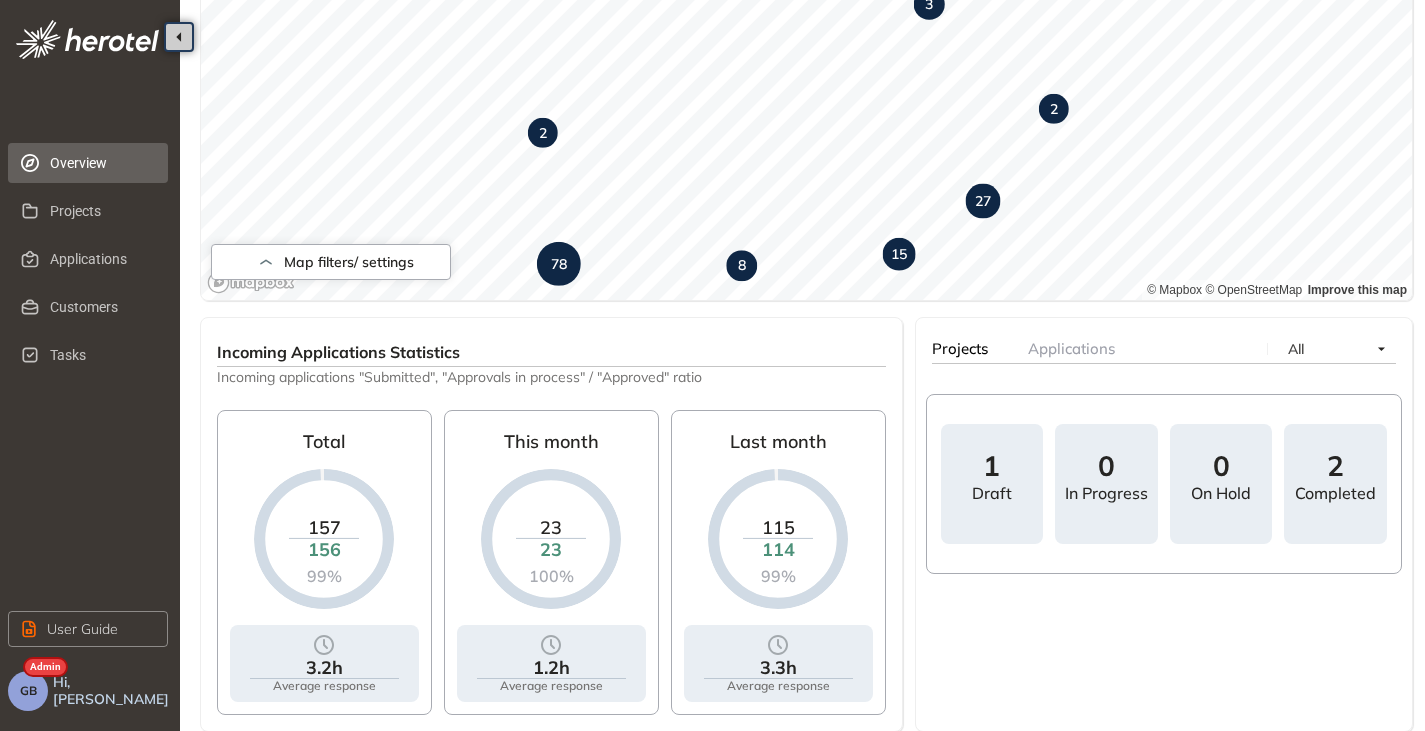 scroll, scrollTop: 0, scrollLeft: 0, axis: both 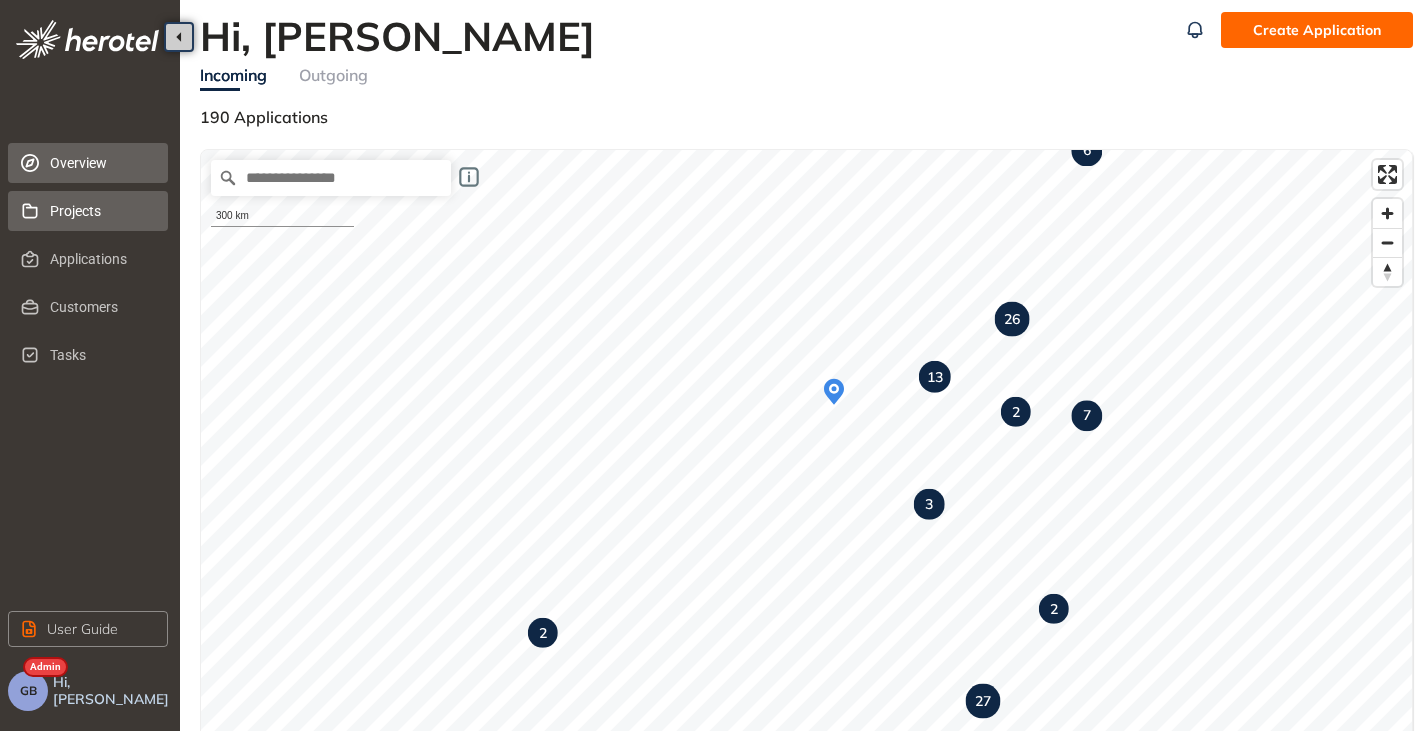 click on "Projects" at bounding box center [101, 211] 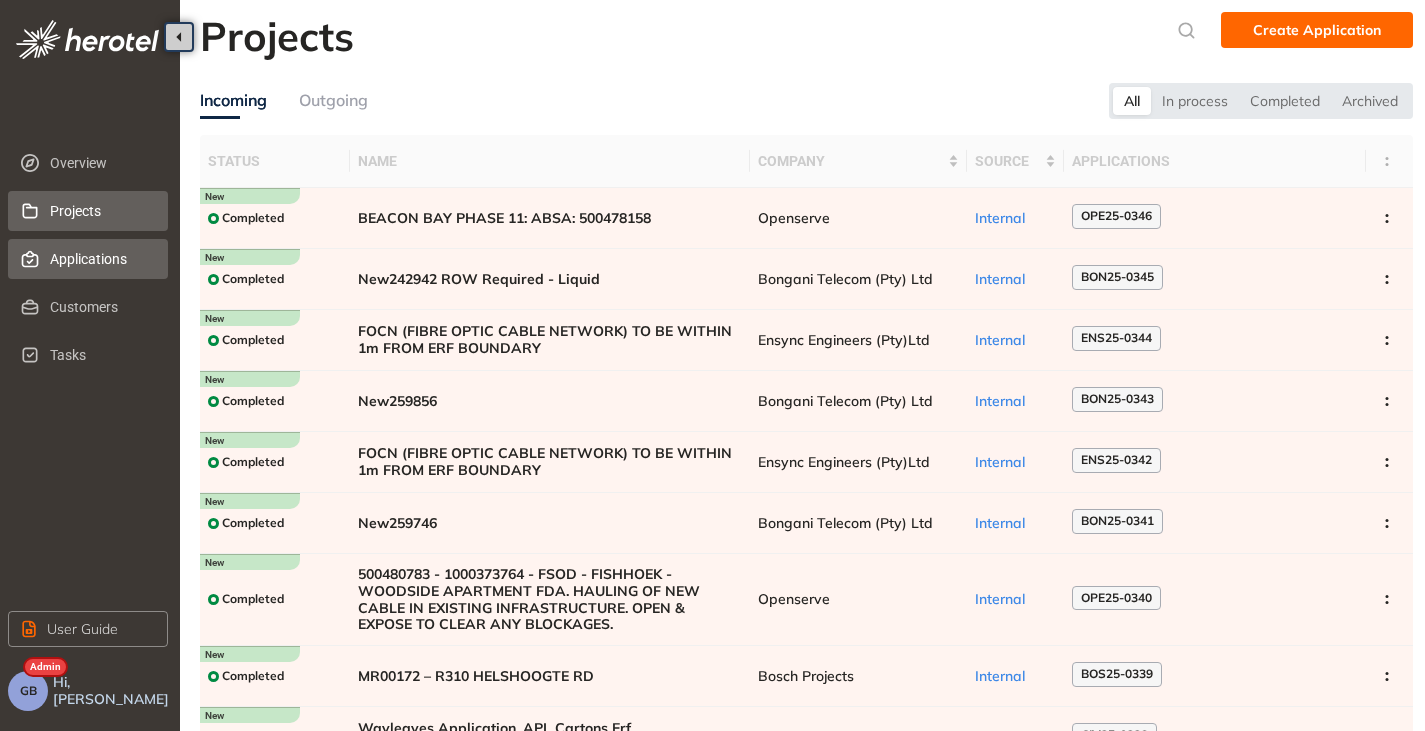 click on "Applications" at bounding box center [101, 259] 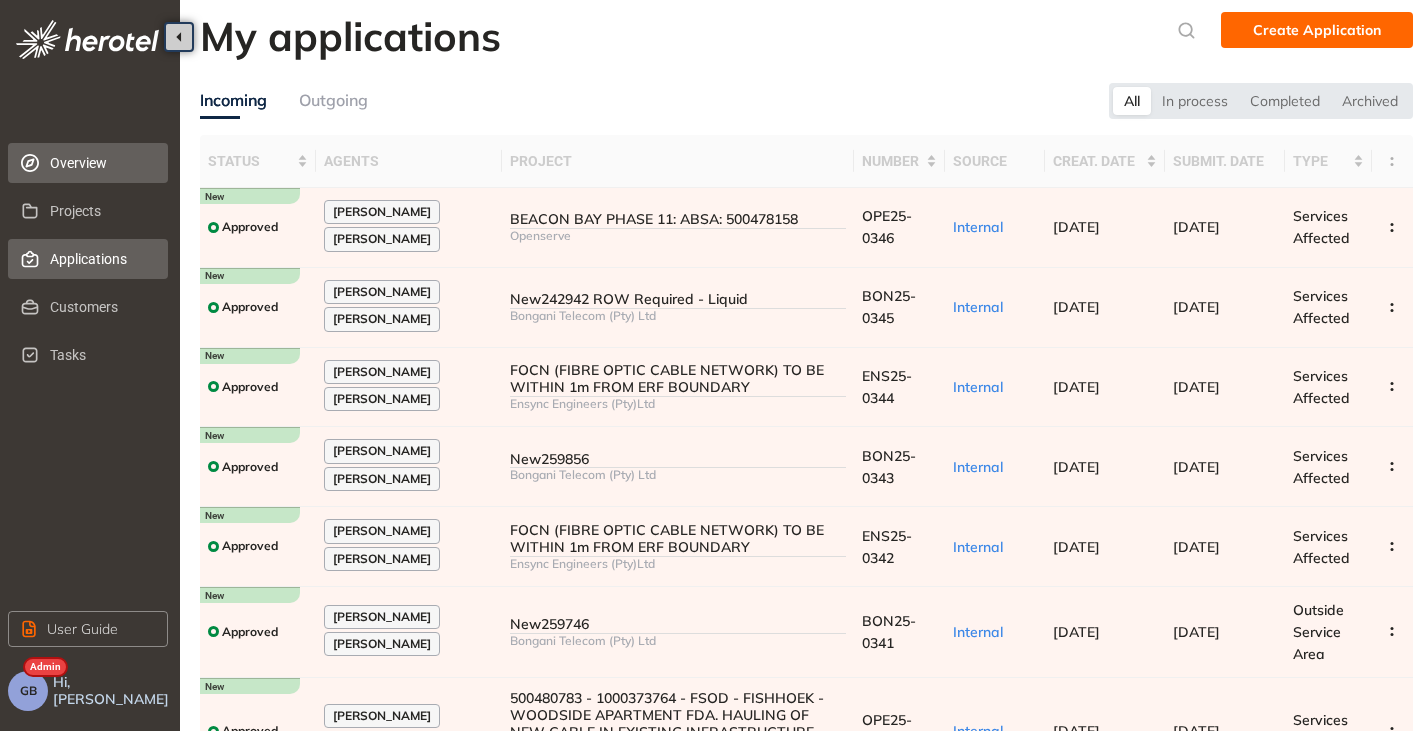click on "Overview" at bounding box center [88, 163] 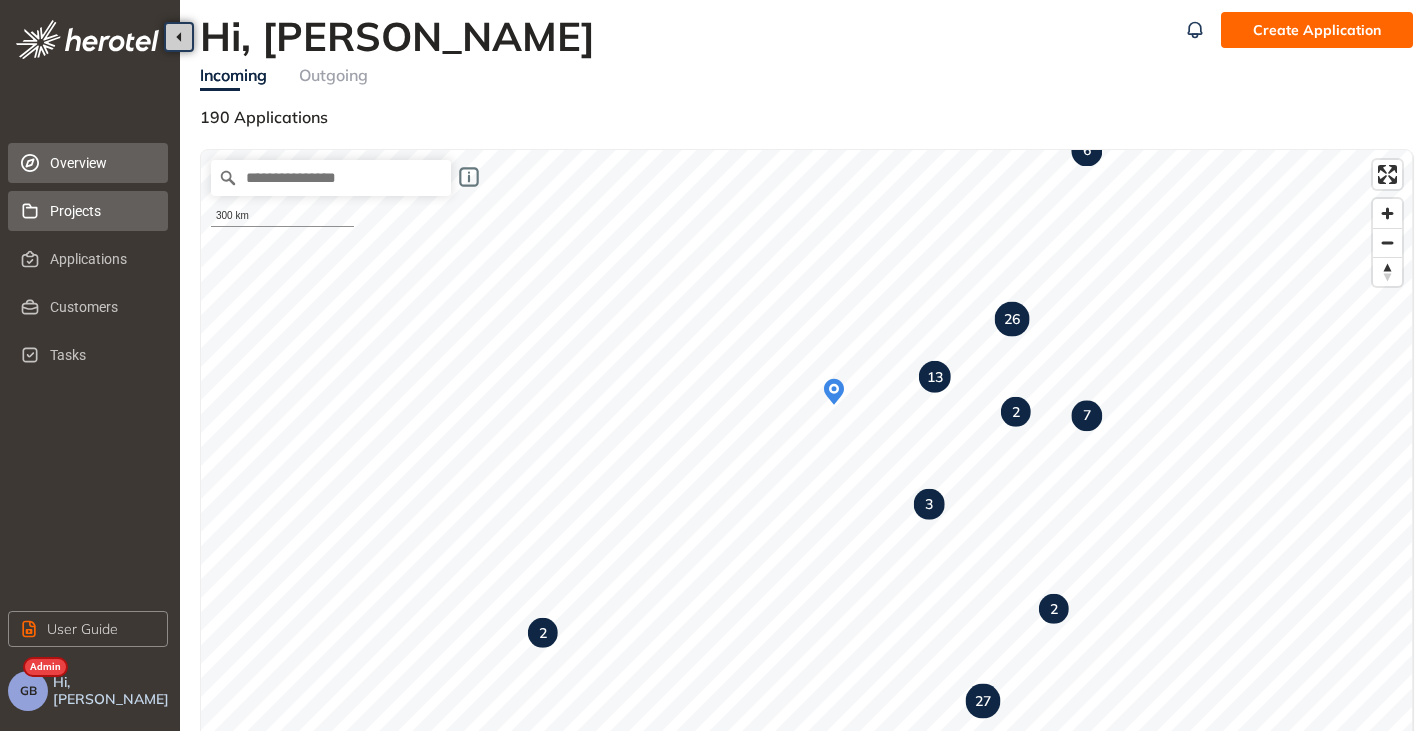 click on "Projects" at bounding box center (101, 211) 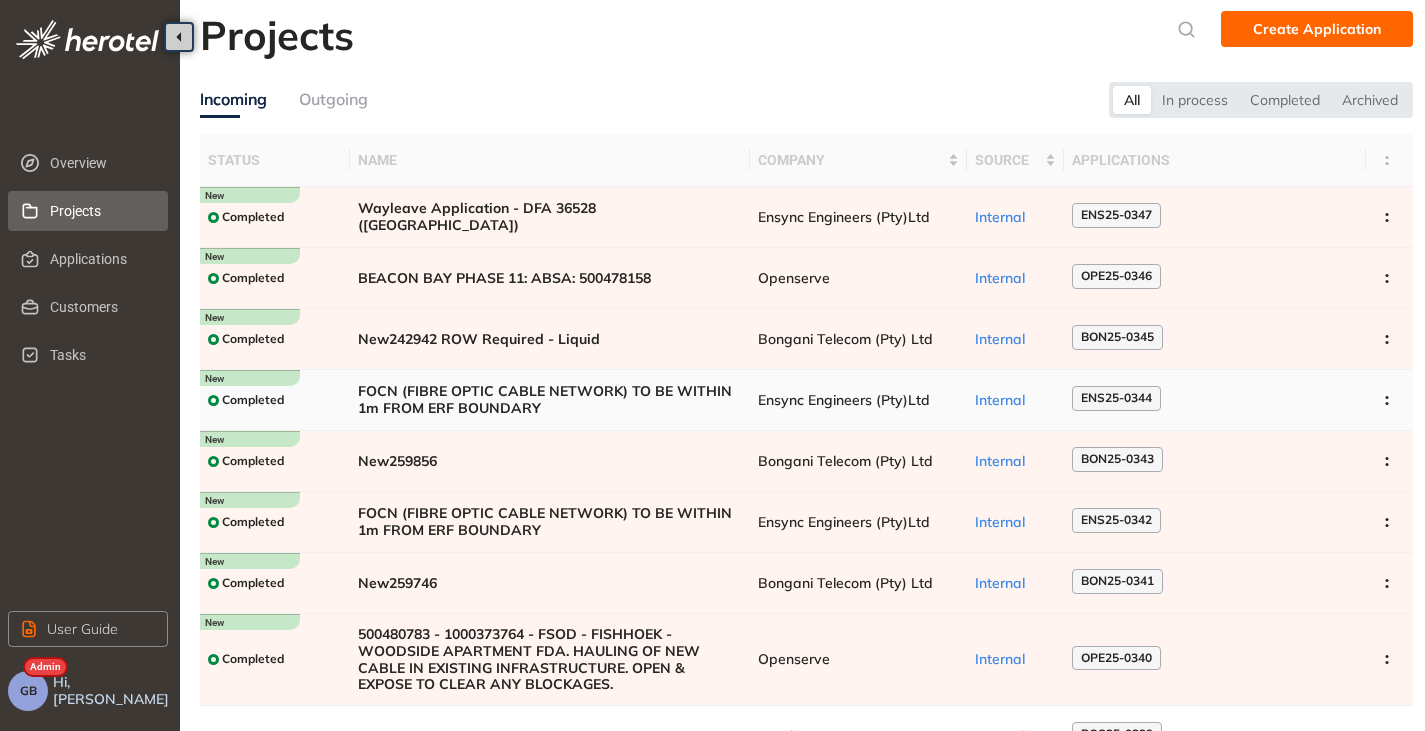 scroll, scrollTop: 0, scrollLeft: 0, axis: both 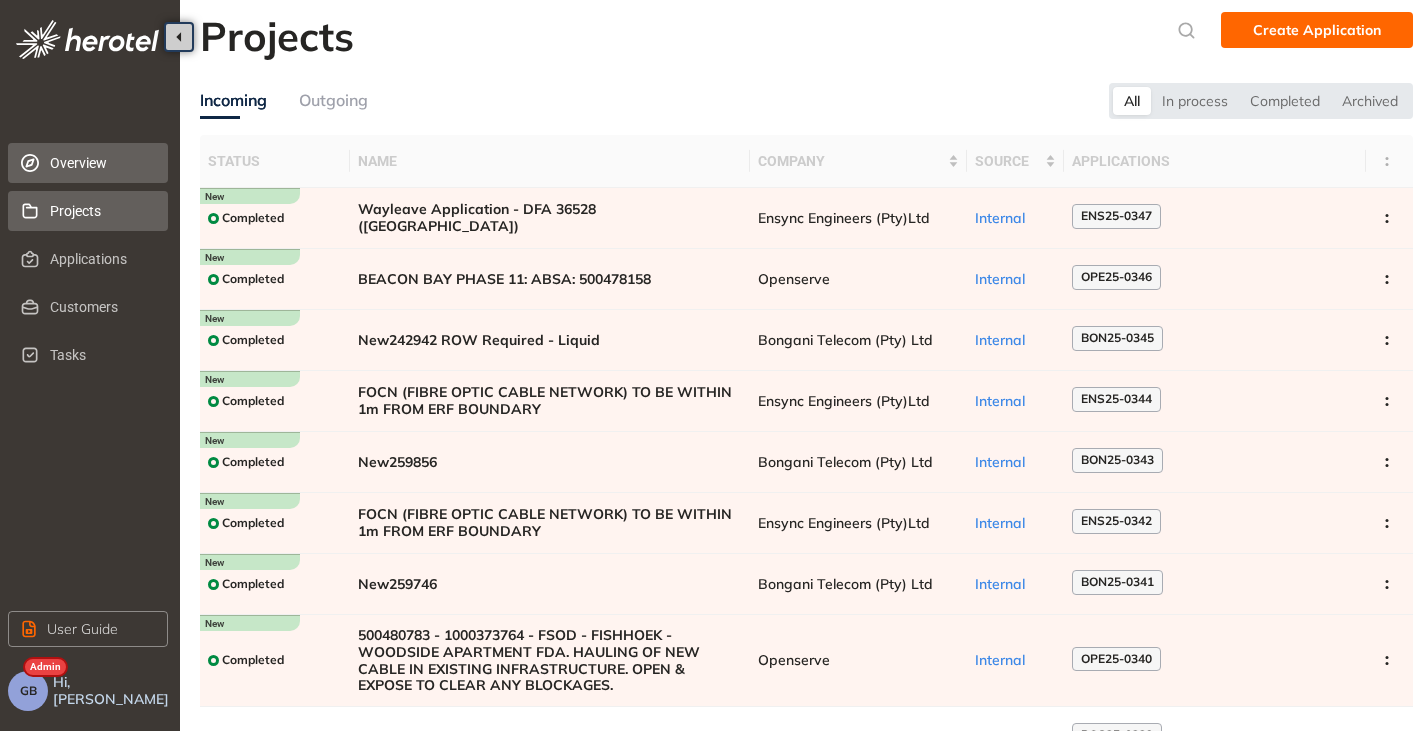 click on "Overview" at bounding box center [101, 163] 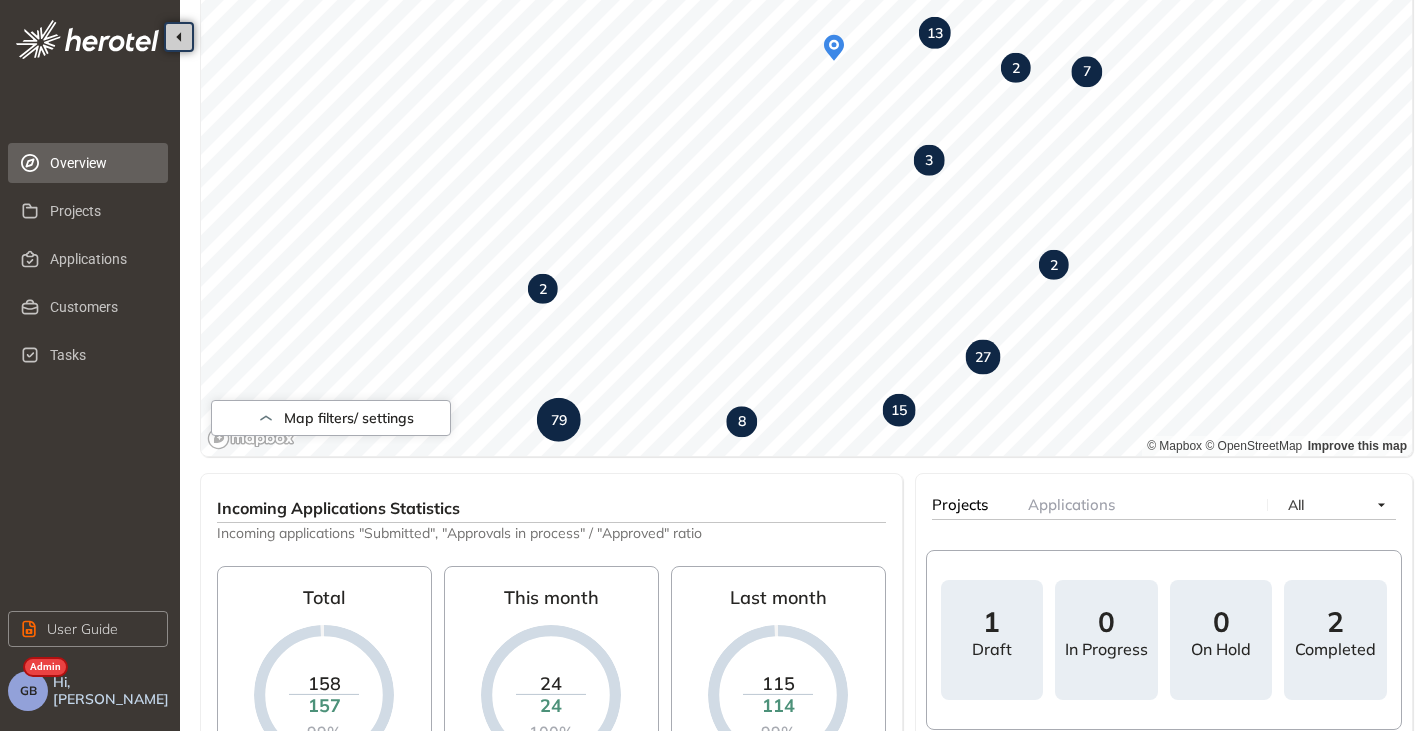 scroll, scrollTop: 600, scrollLeft: 0, axis: vertical 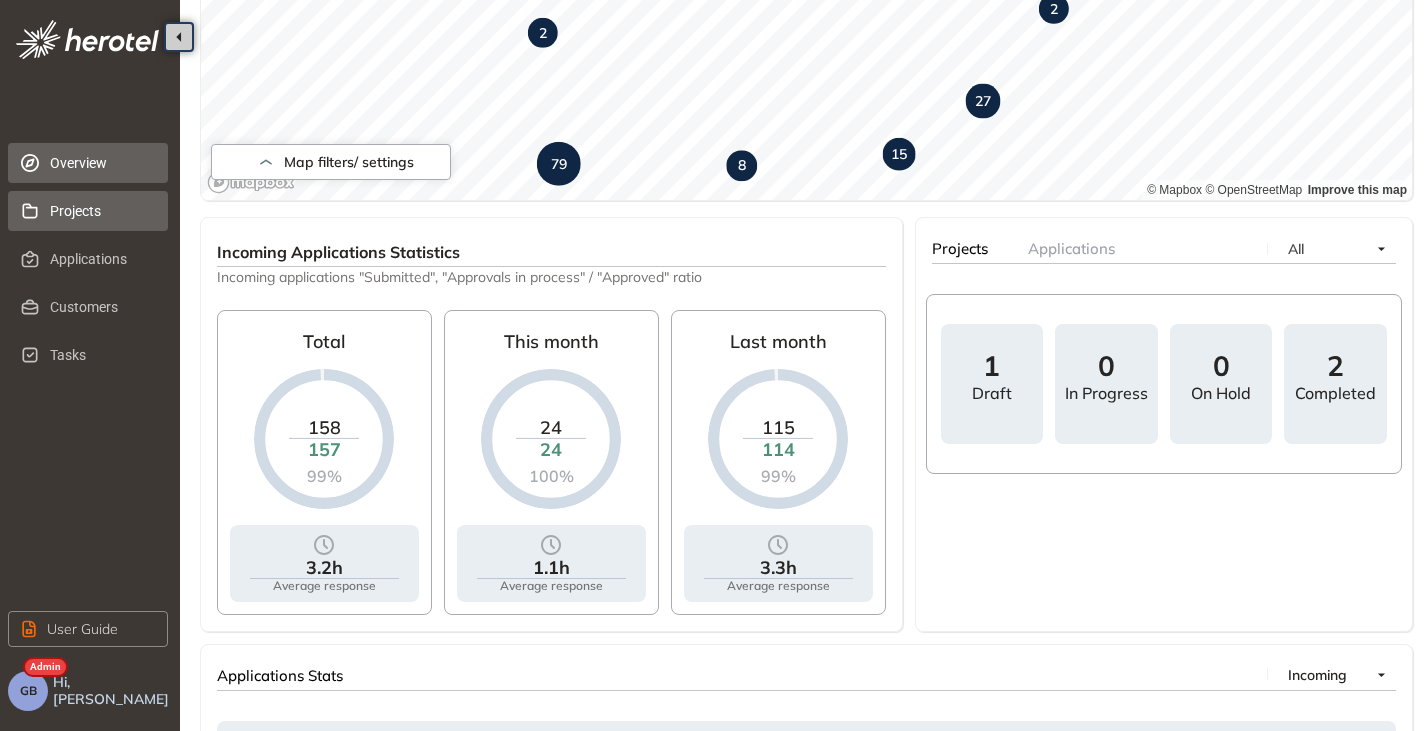 click on "Projects" at bounding box center [101, 211] 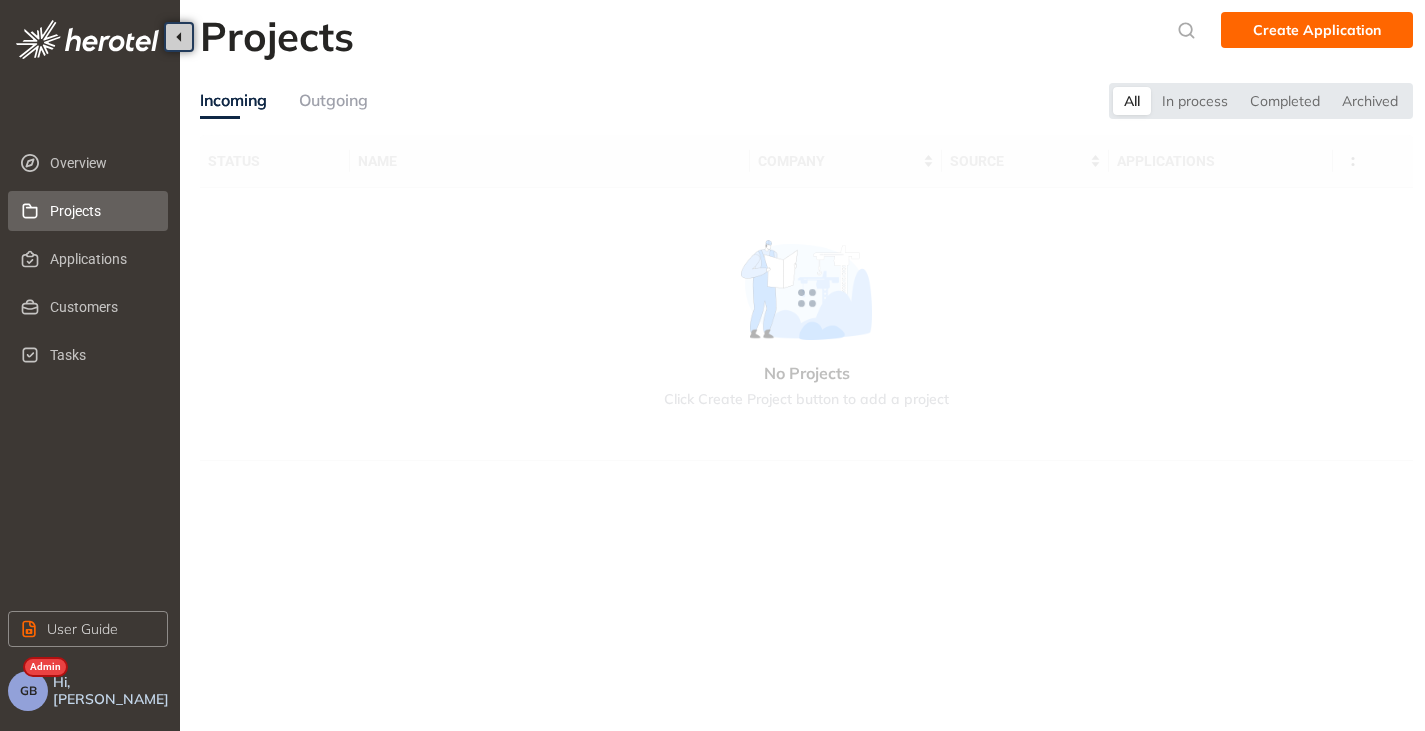 scroll, scrollTop: 0, scrollLeft: 0, axis: both 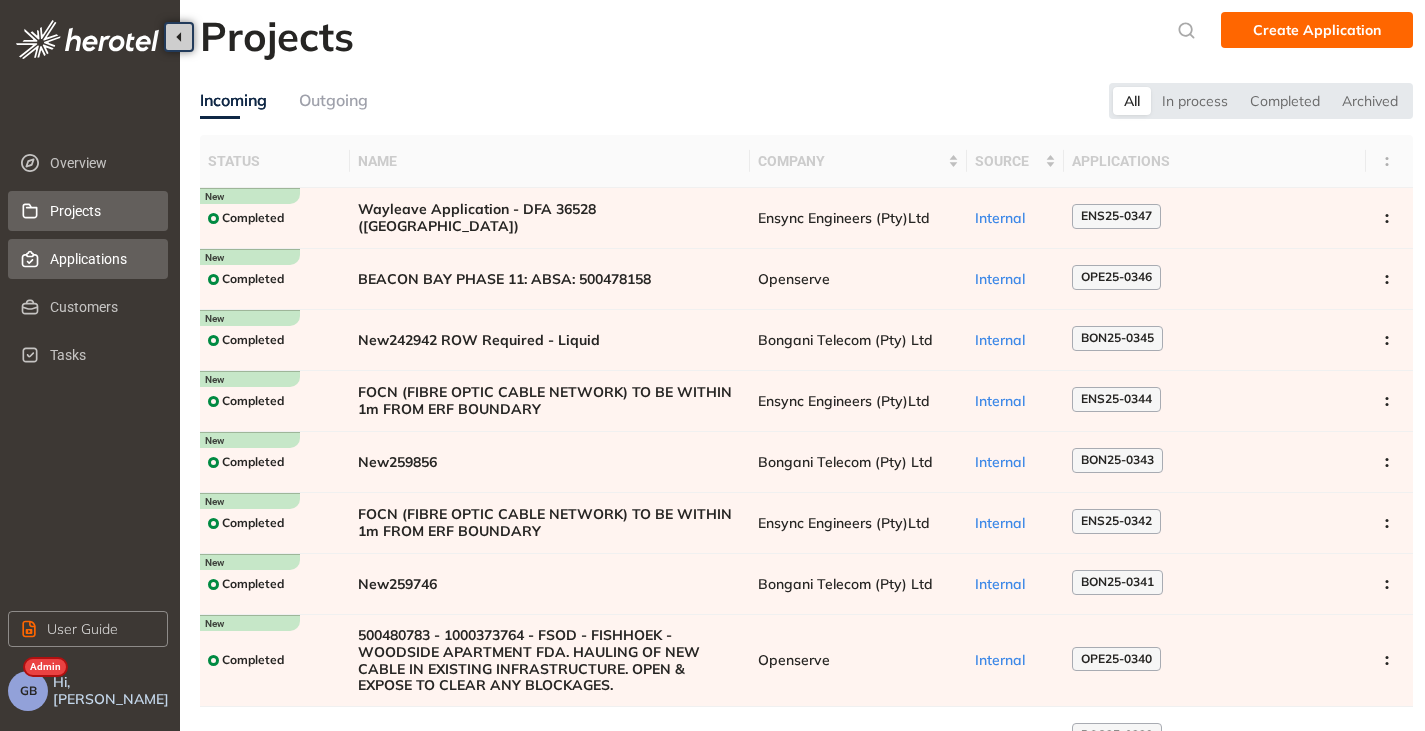 click on "Applications" at bounding box center (101, 259) 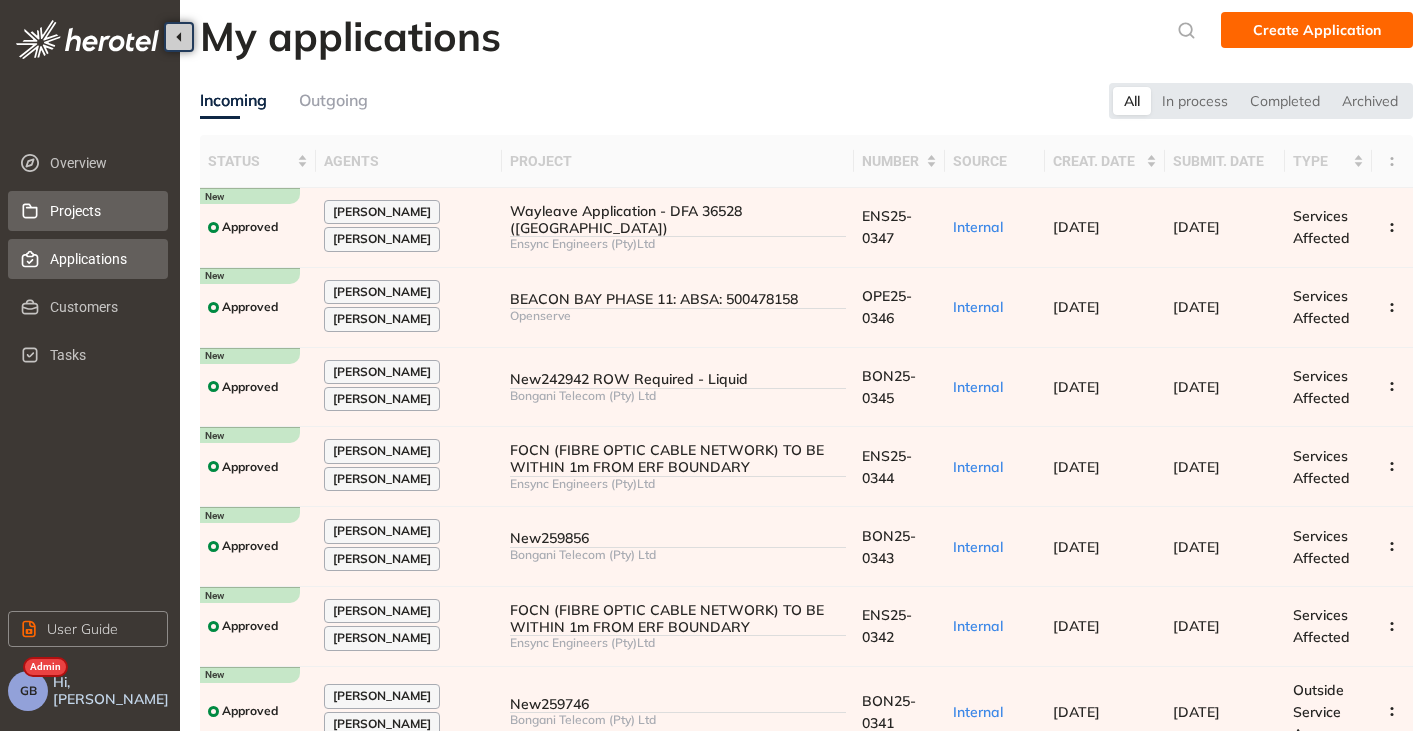 click on "Projects" at bounding box center (101, 211) 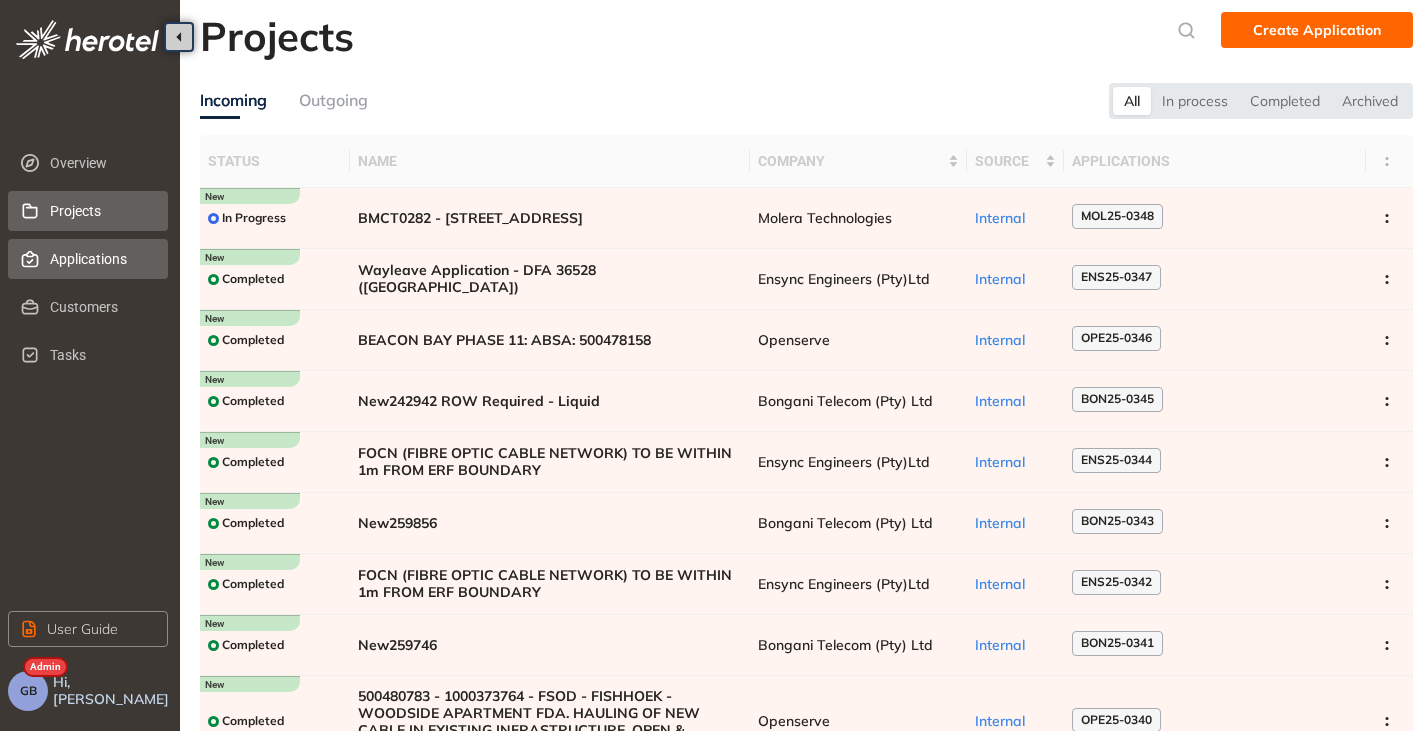 click on "Applications" at bounding box center (101, 259) 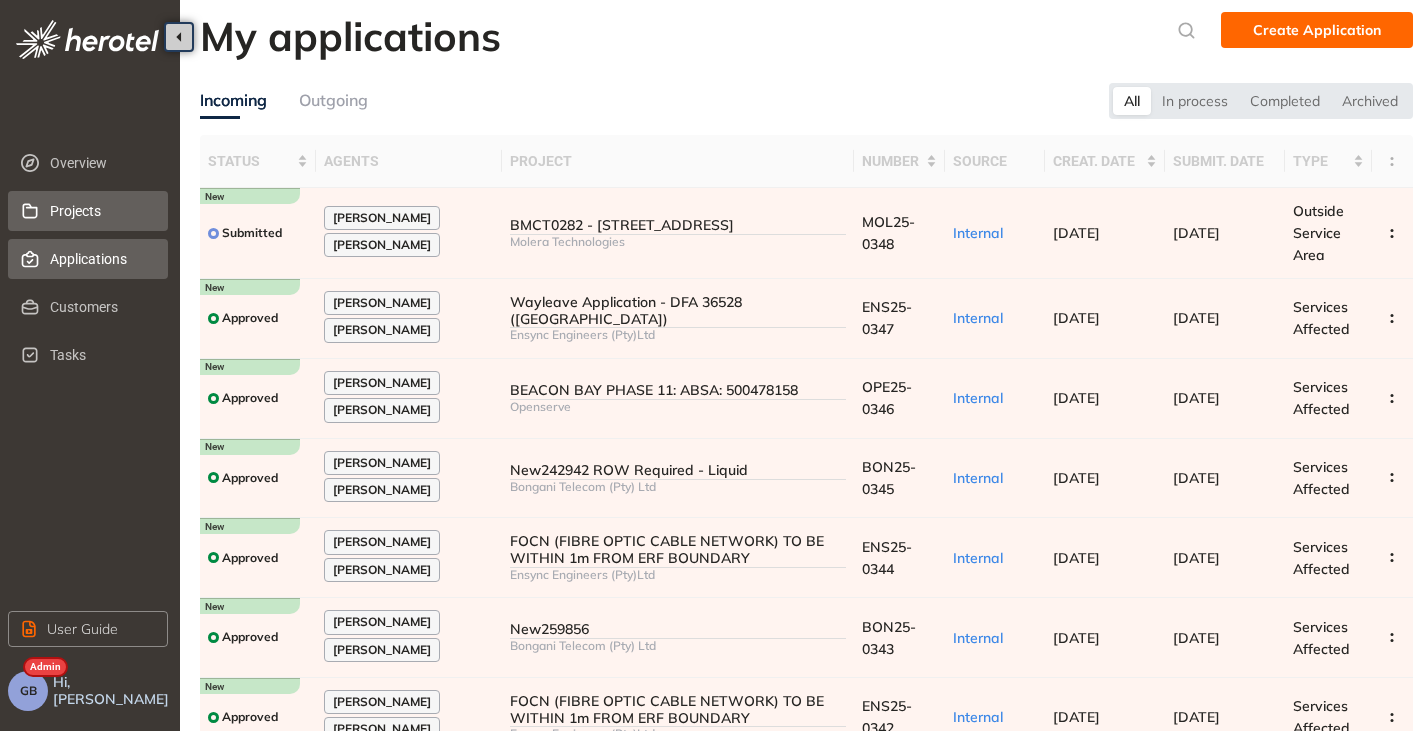 click on "Projects" at bounding box center (101, 211) 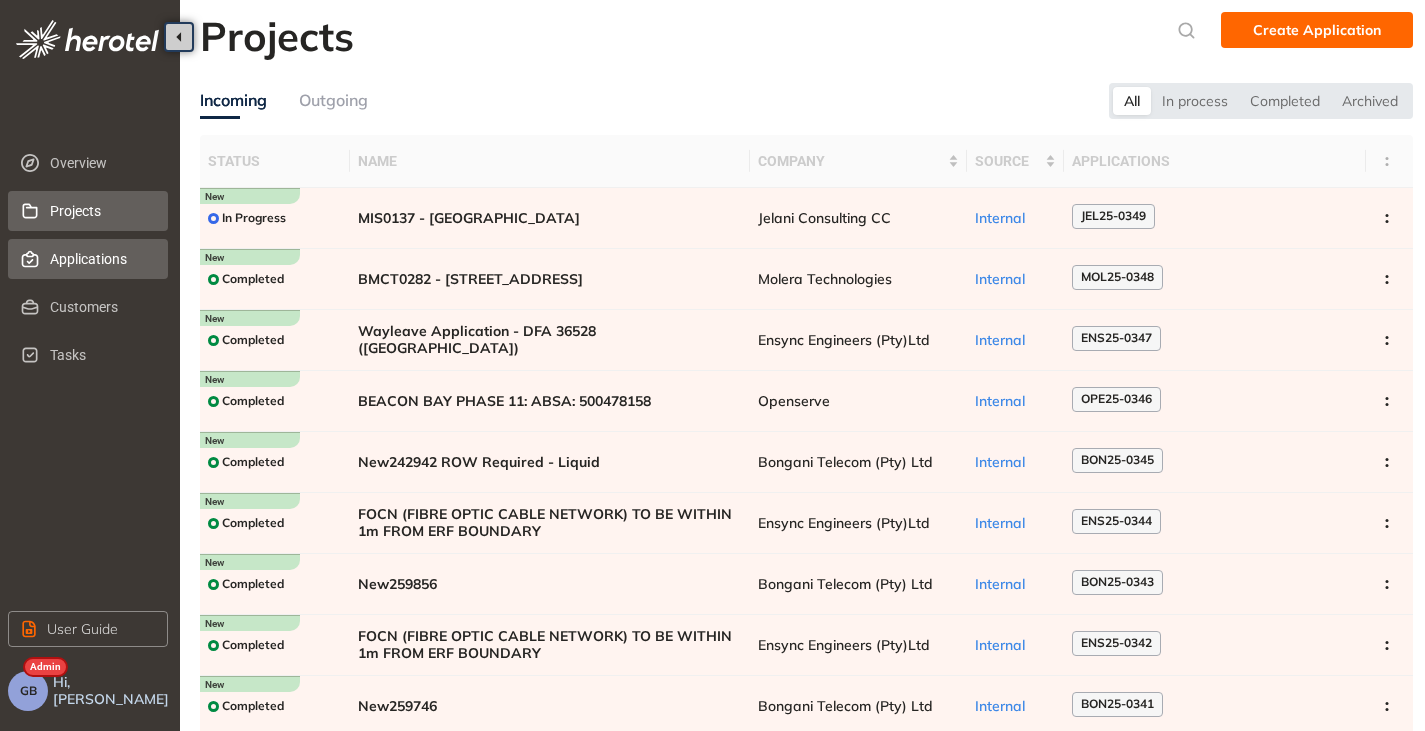 click on "Applications" at bounding box center [101, 259] 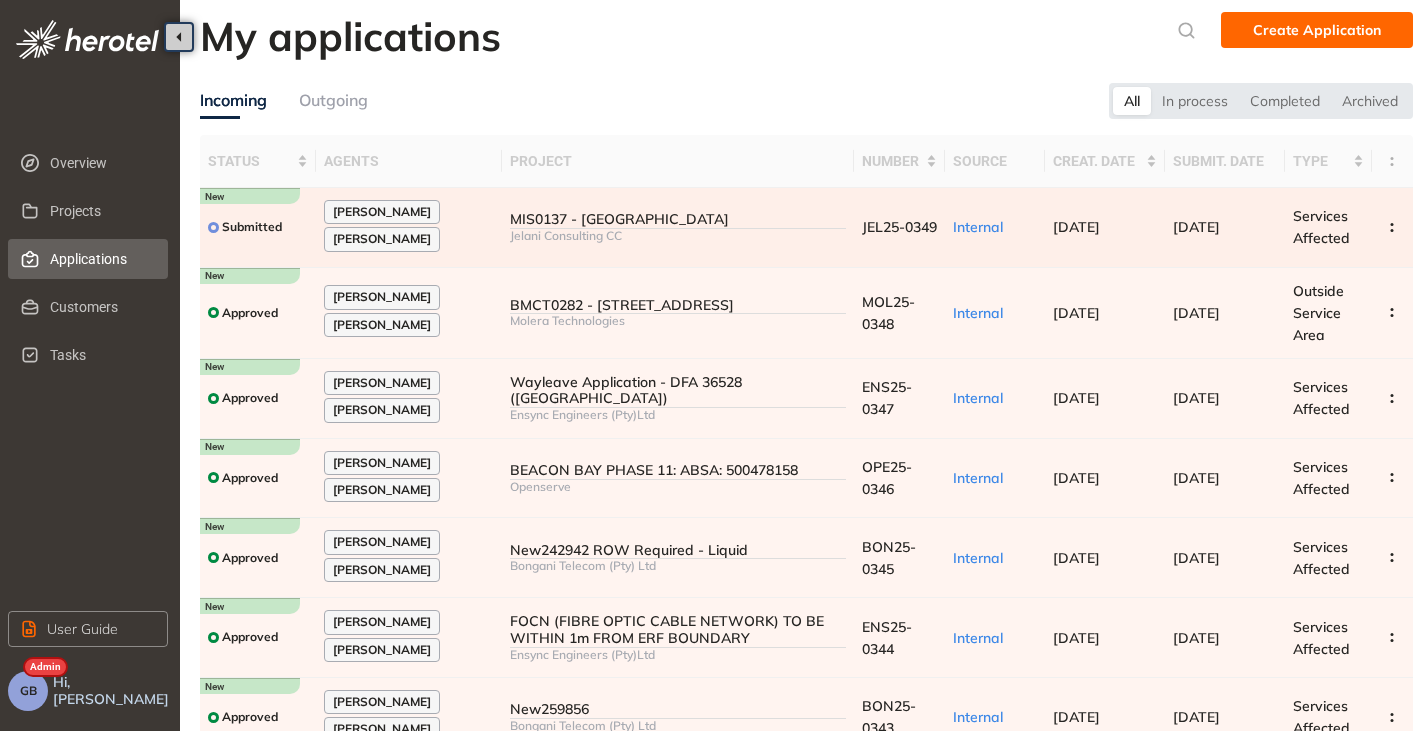 click on "Jelani Consulting CC" at bounding box center [678, 236] 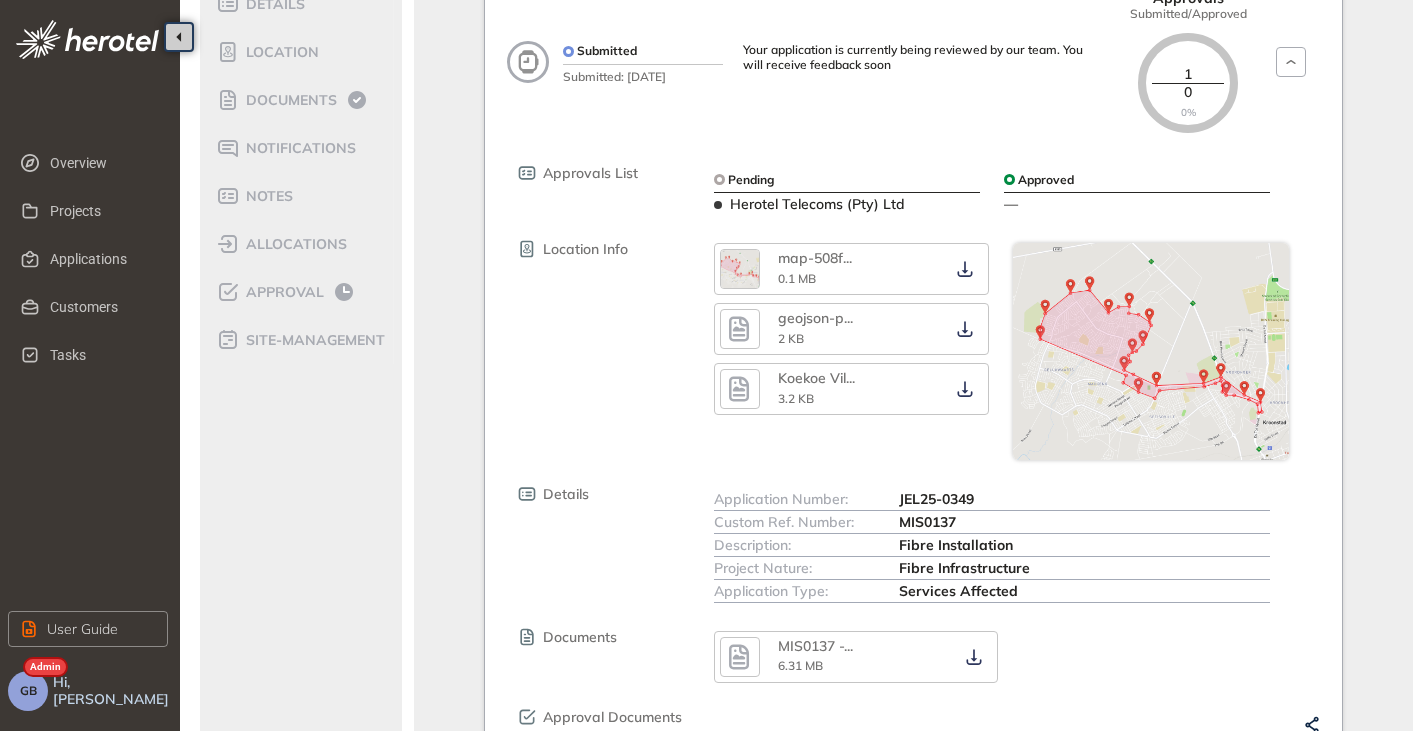 scroll, scrollTop: 0, scrollLeft: 0, axis: both 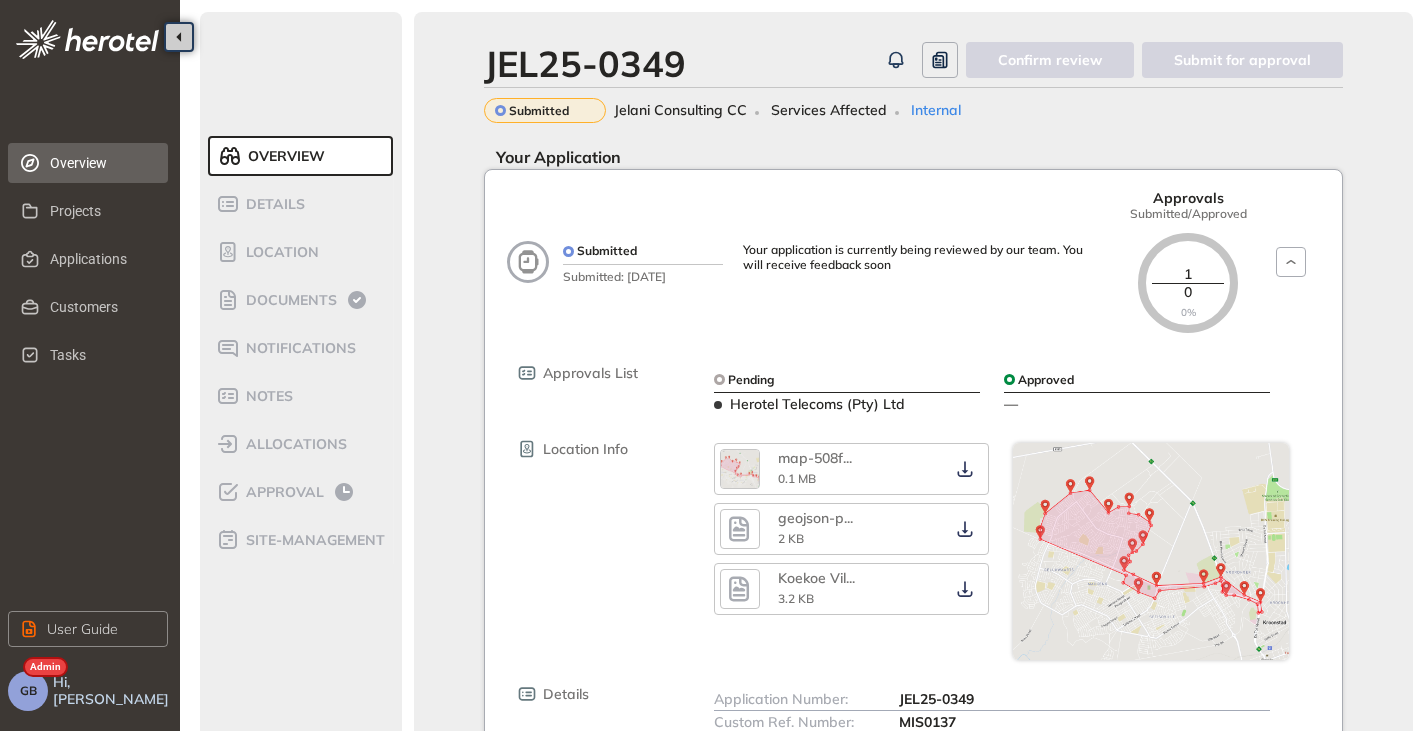 click on "Overview" at bounding box center [101, 163] 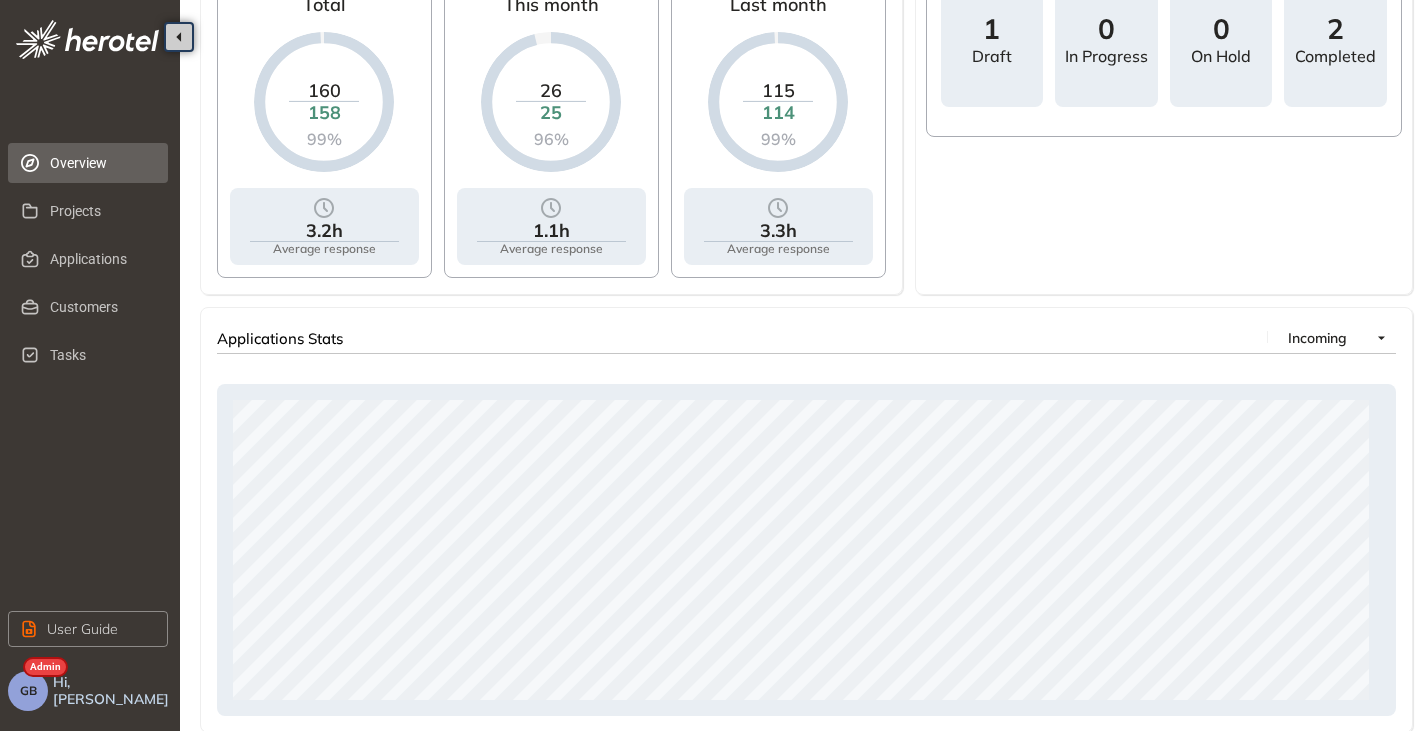 scroll, scrollTop: 978, scrollLeft: 0, axis: vertical 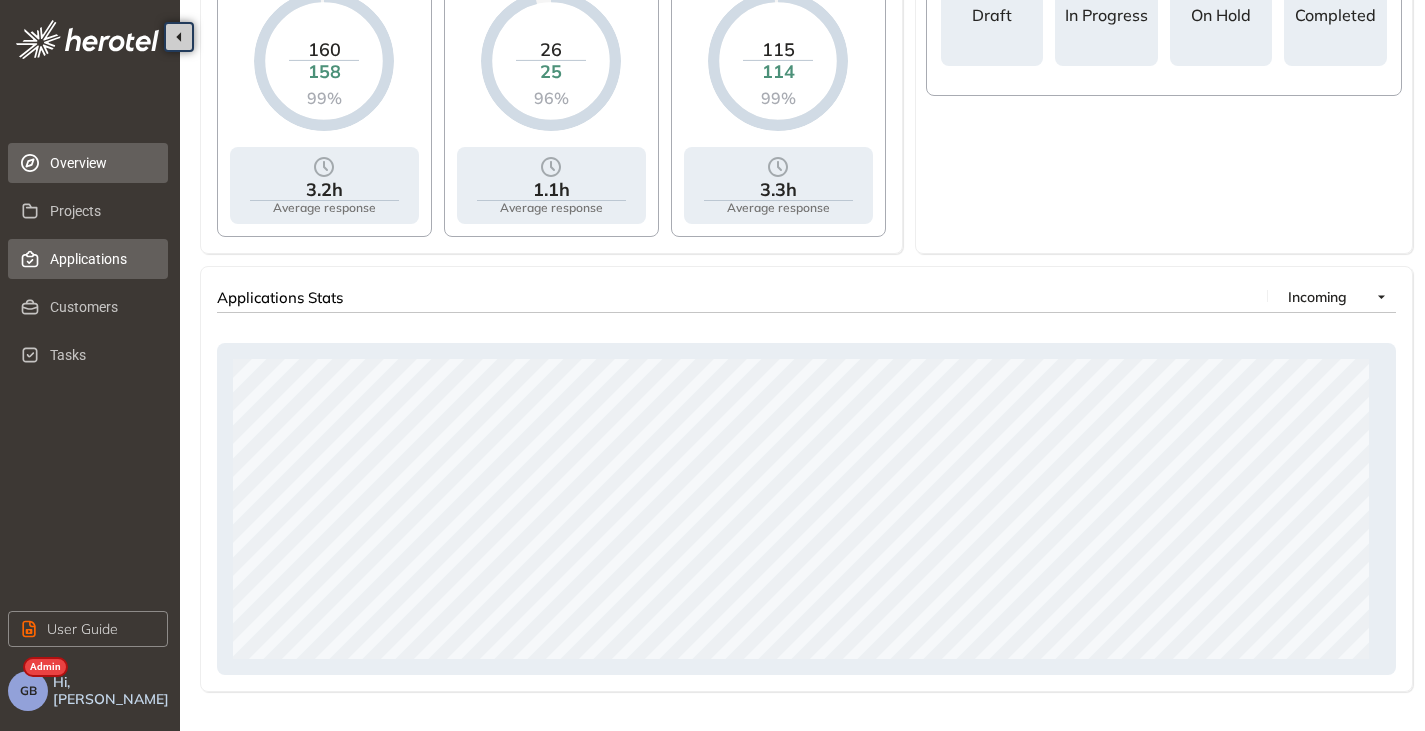 click on "Applications" at bounding box center (101, 259) 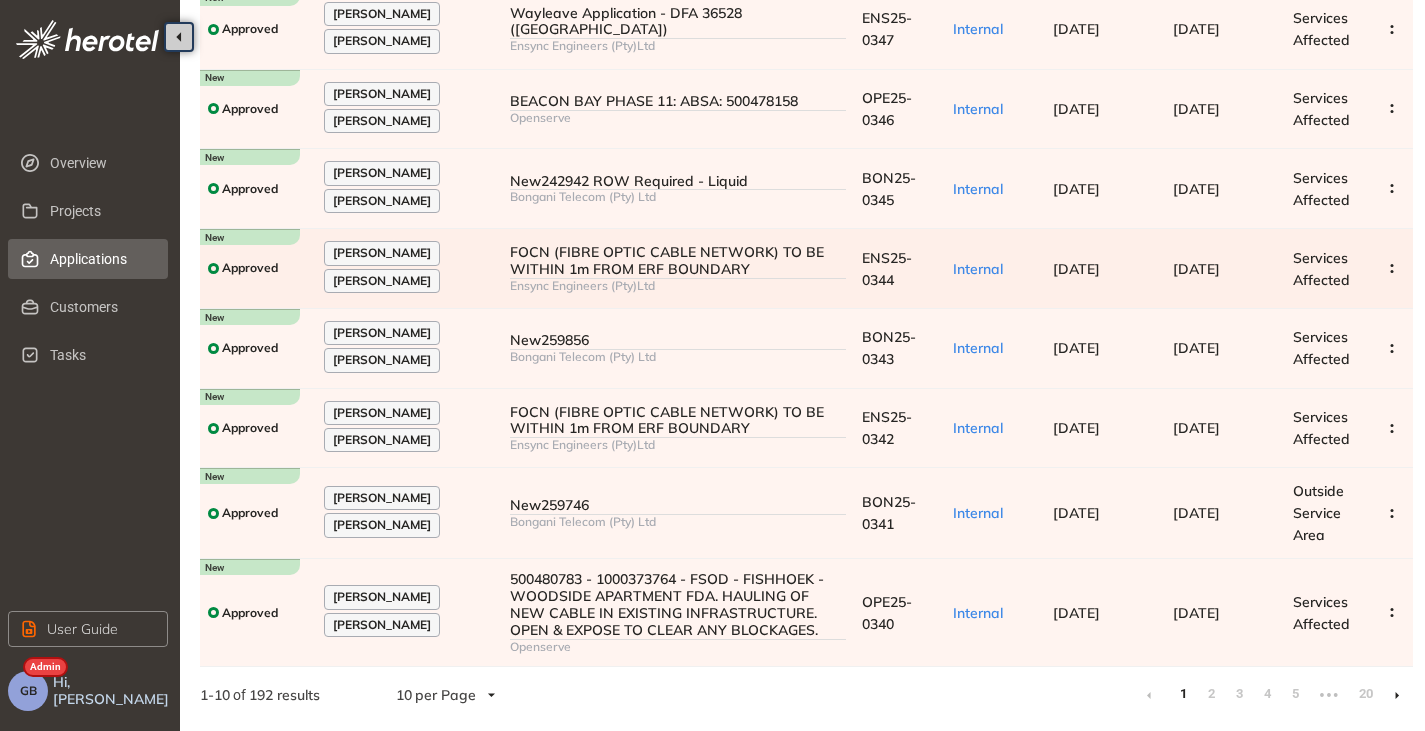 scroll, scrollTop: 0, scrollLeft: 0, axis: both 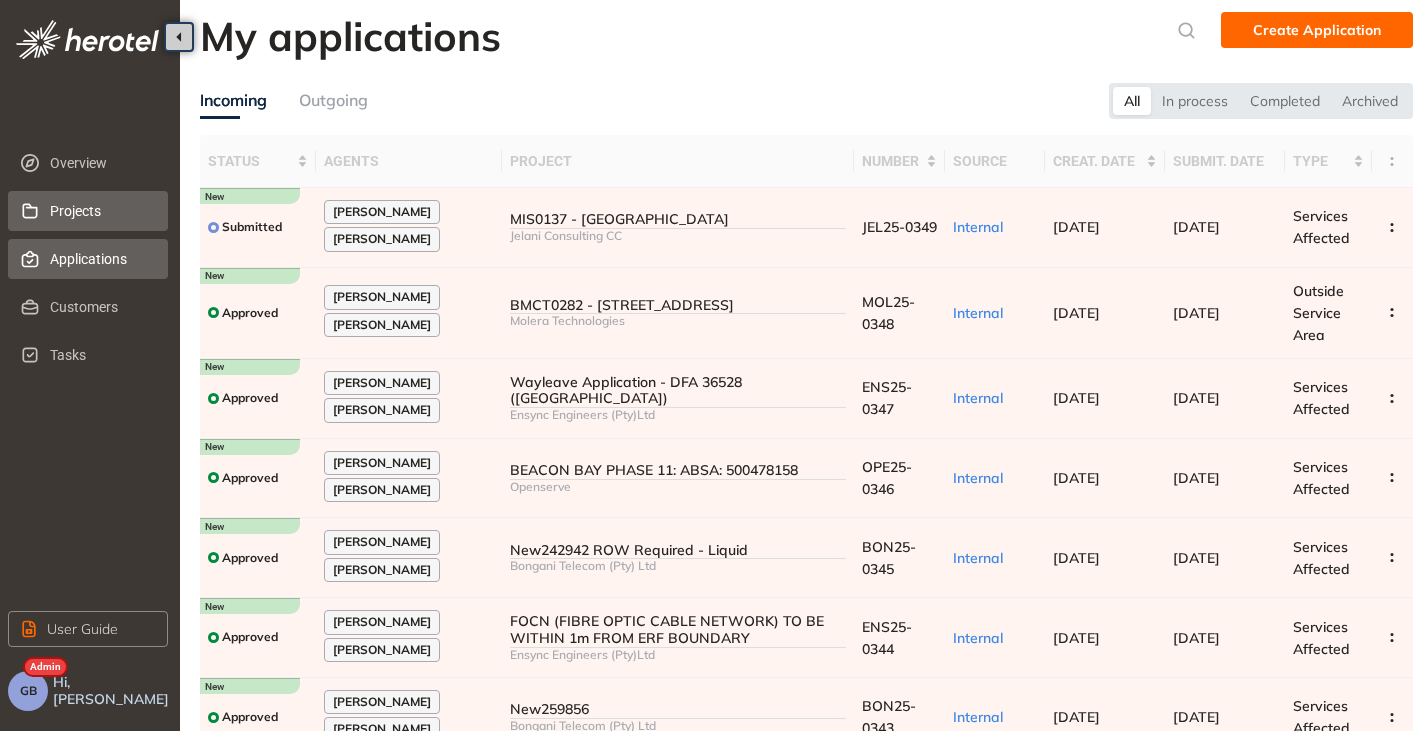 click on "Projects" at bounding box center [101, 211] 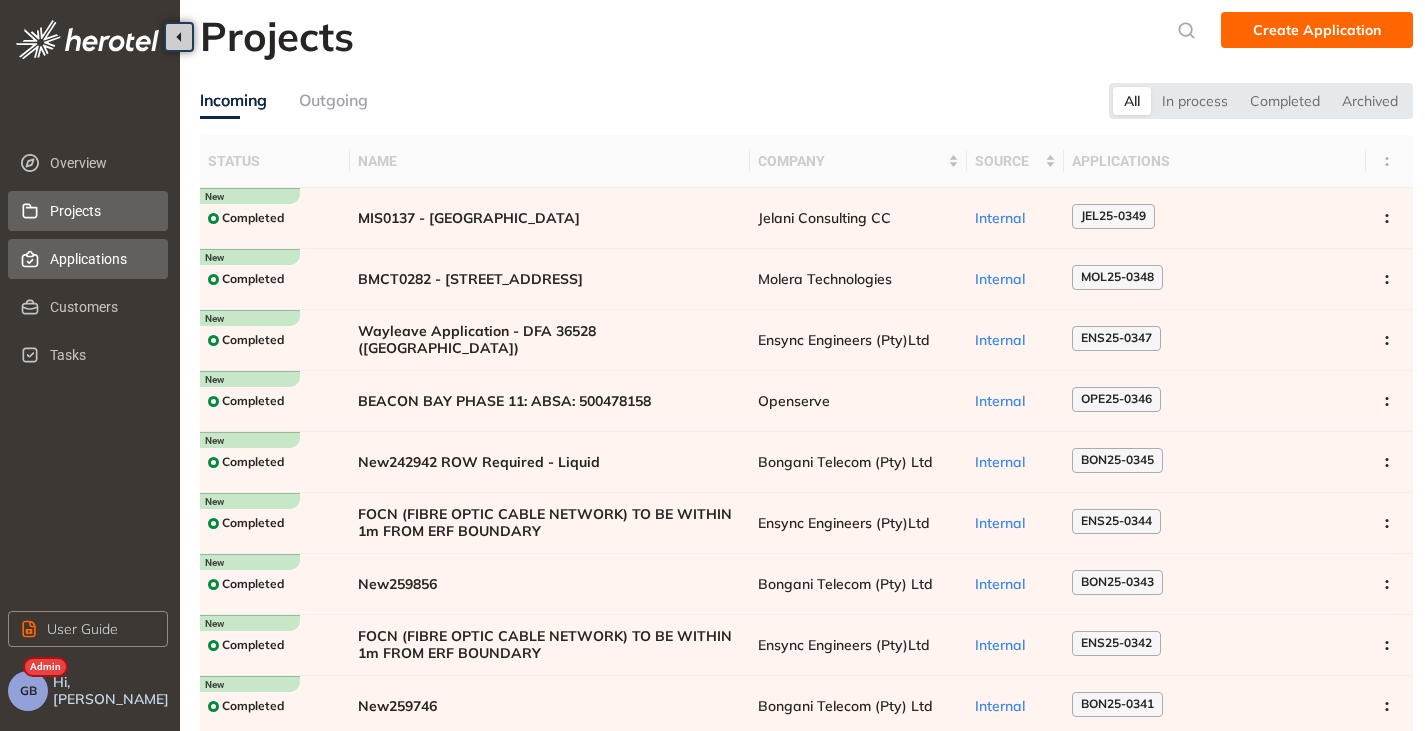 click on "Applications" at bounding box center (101, 259) 